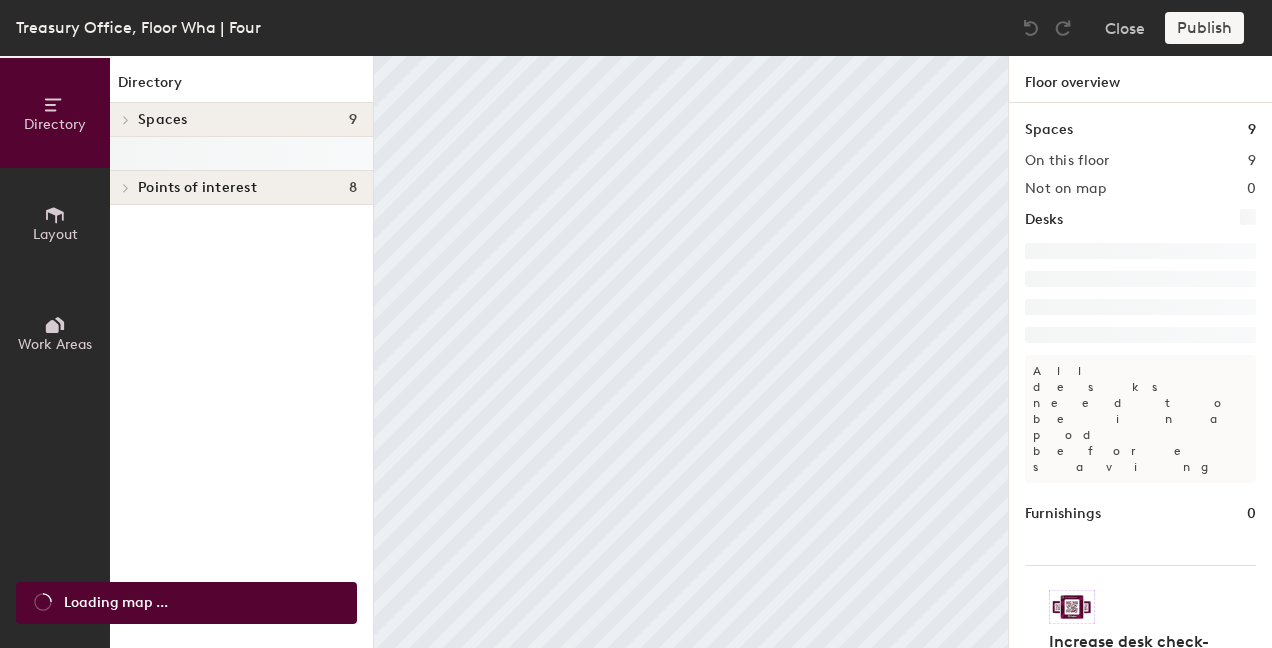 scroll, scrollTop: 0, scrollLeft: 0, axis: both 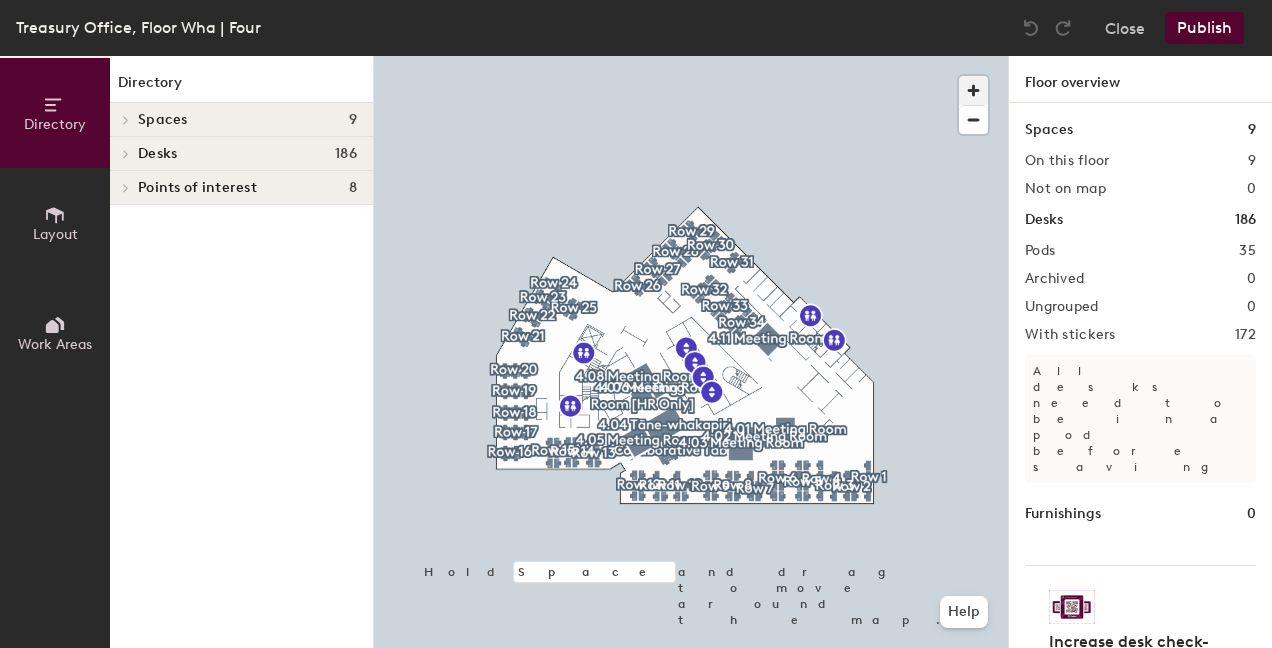 click 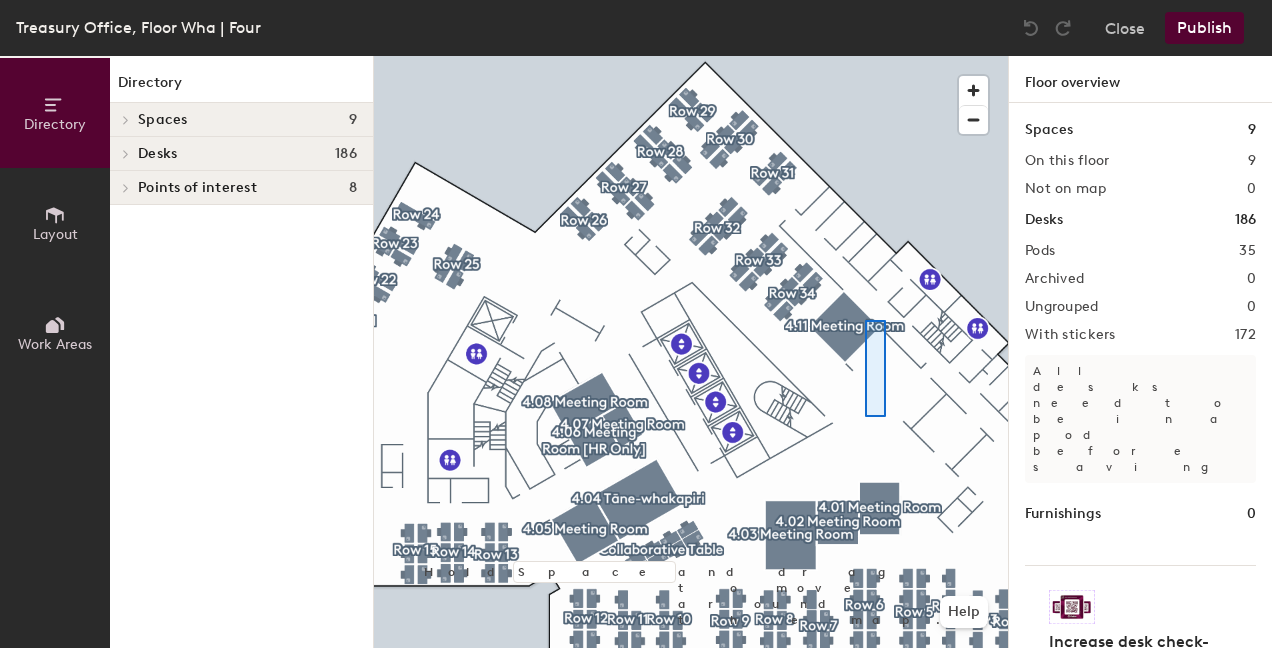 click 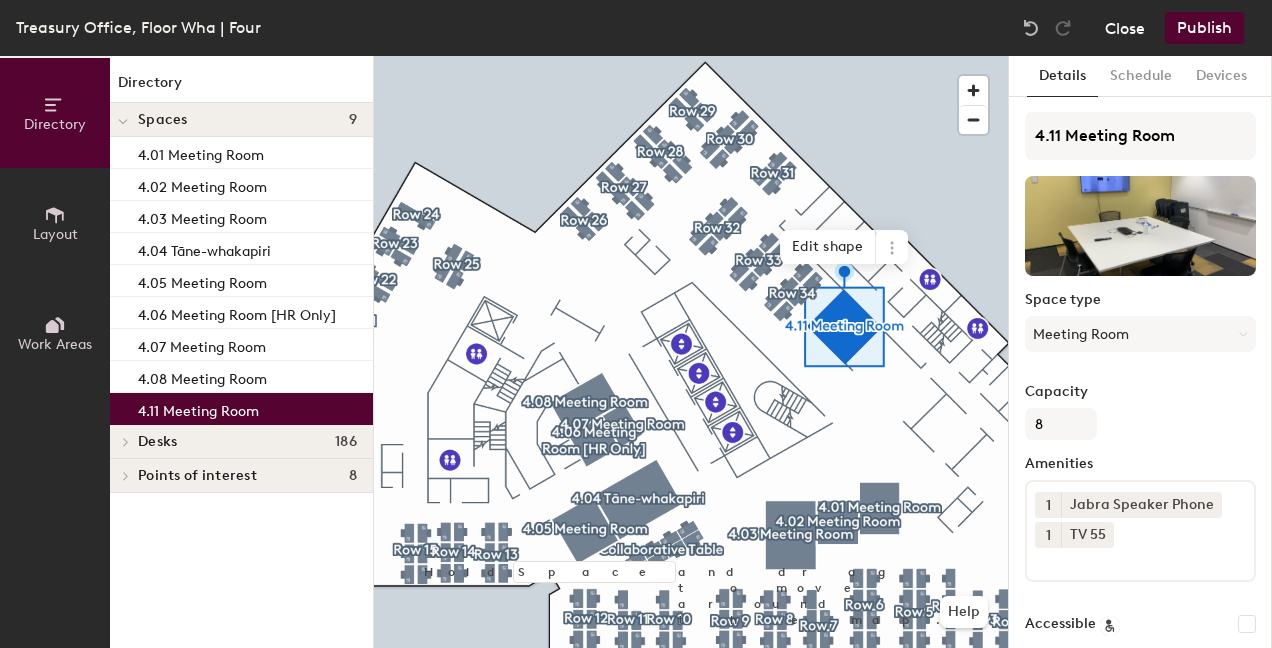 click on "Close" 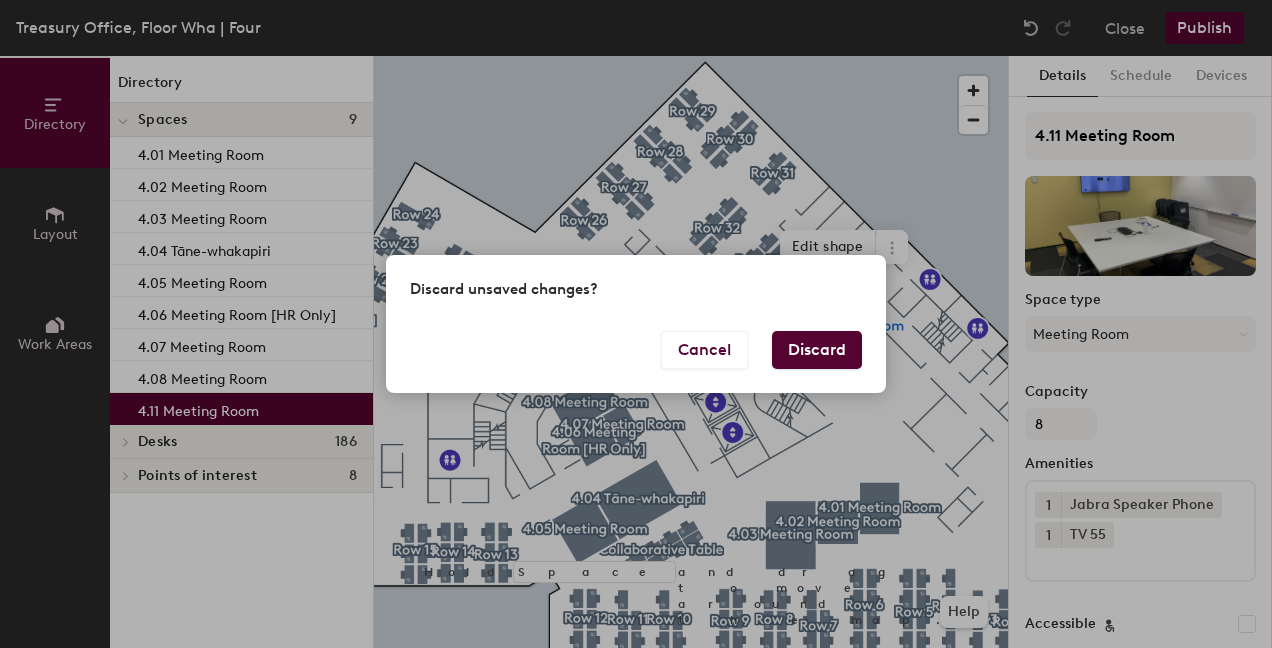 click on "Discard" at bounding box center (817, 350) 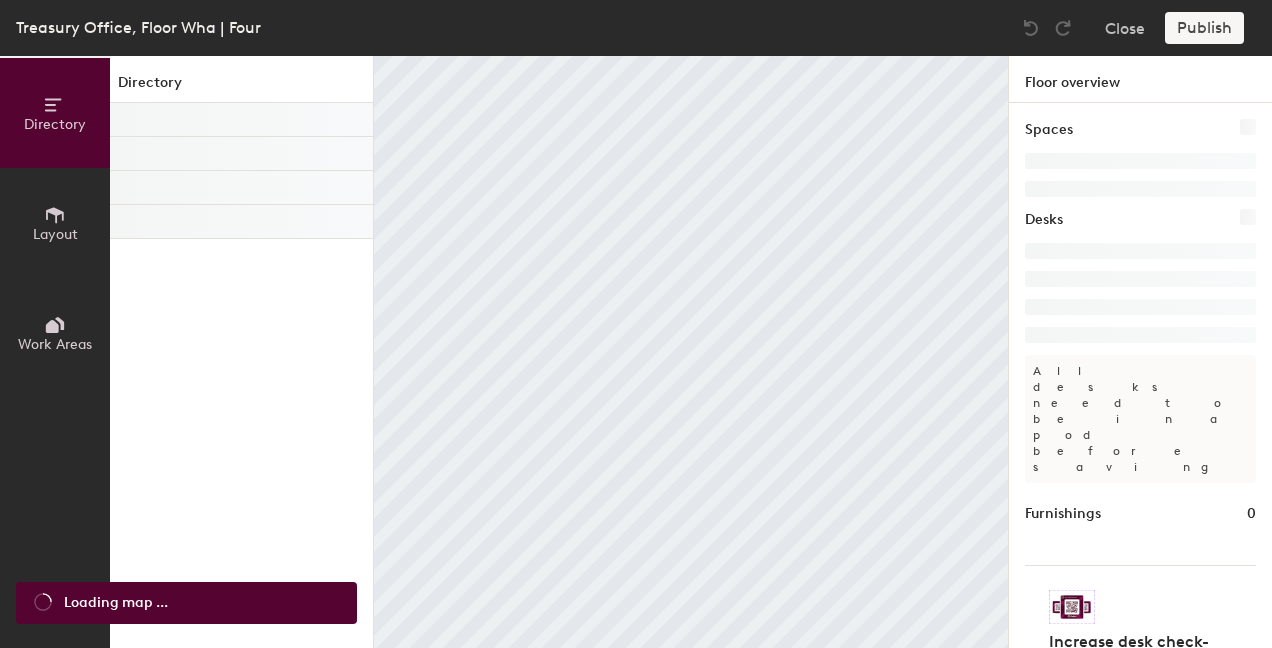 scroll, scrollTop: 0, scrollLeft: 0, axis: both 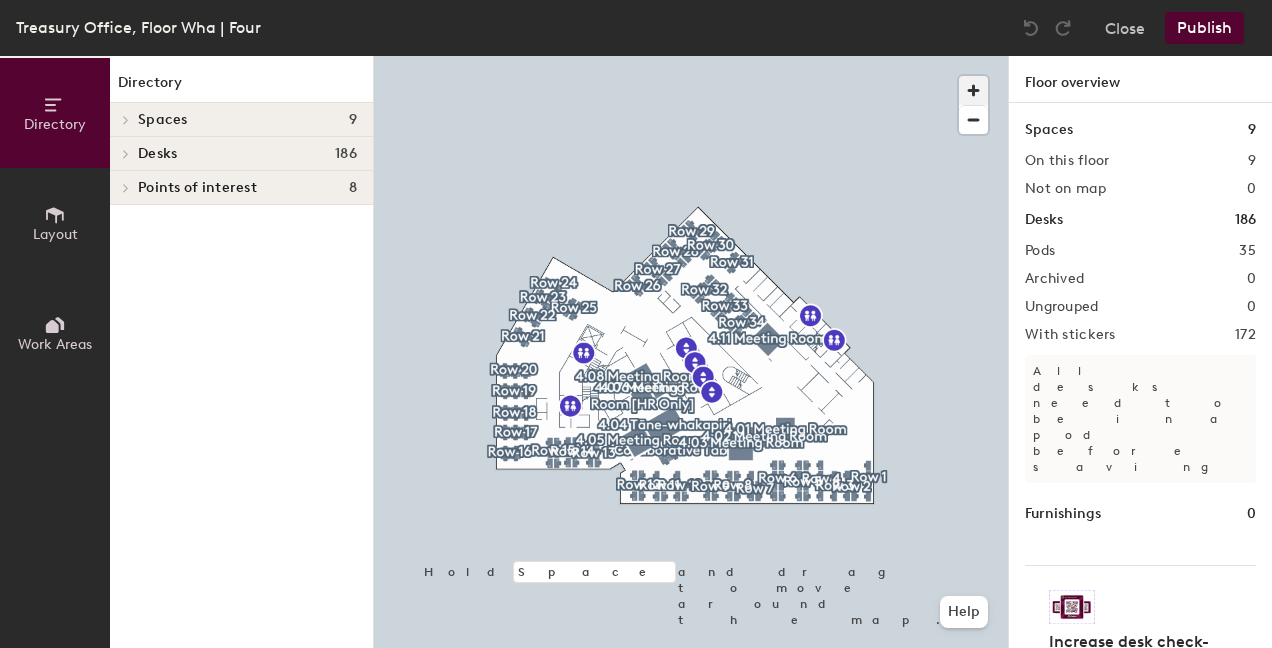 click 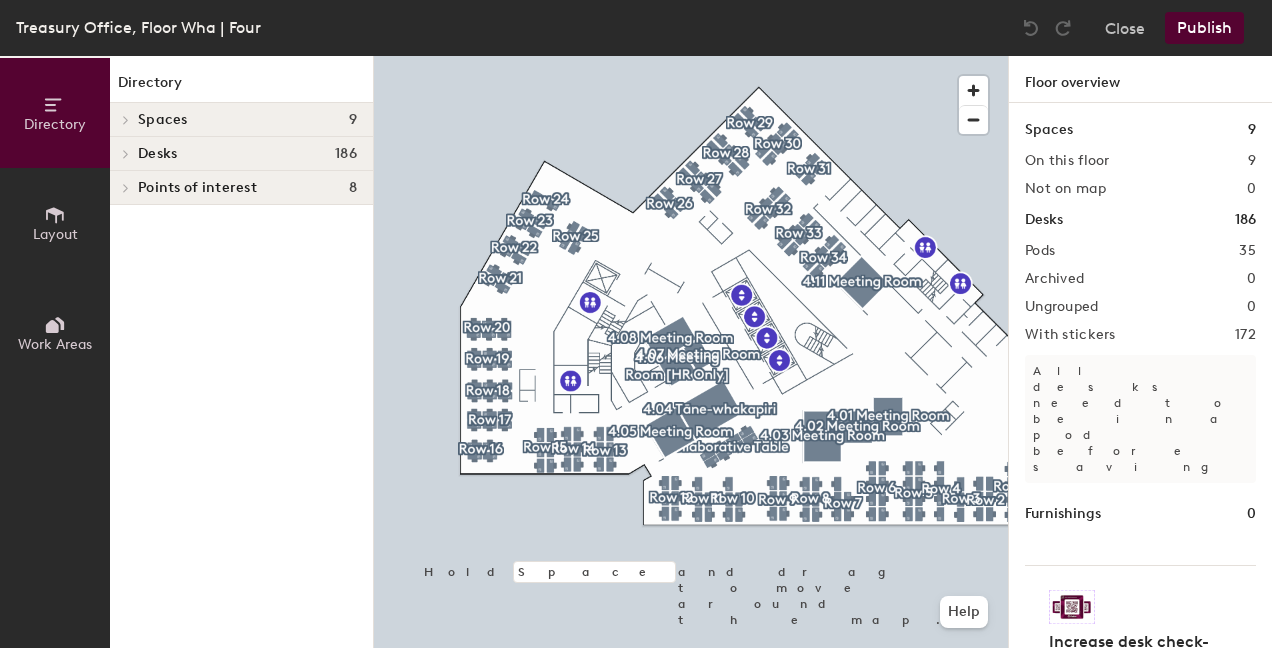 click 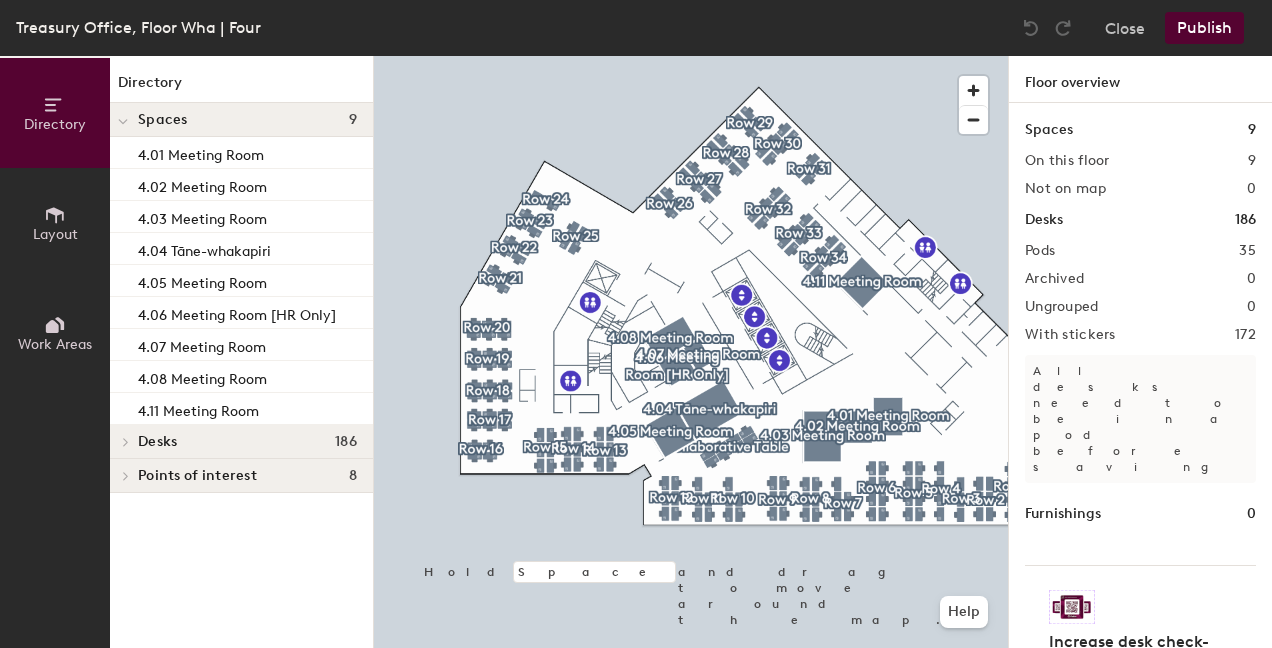 click 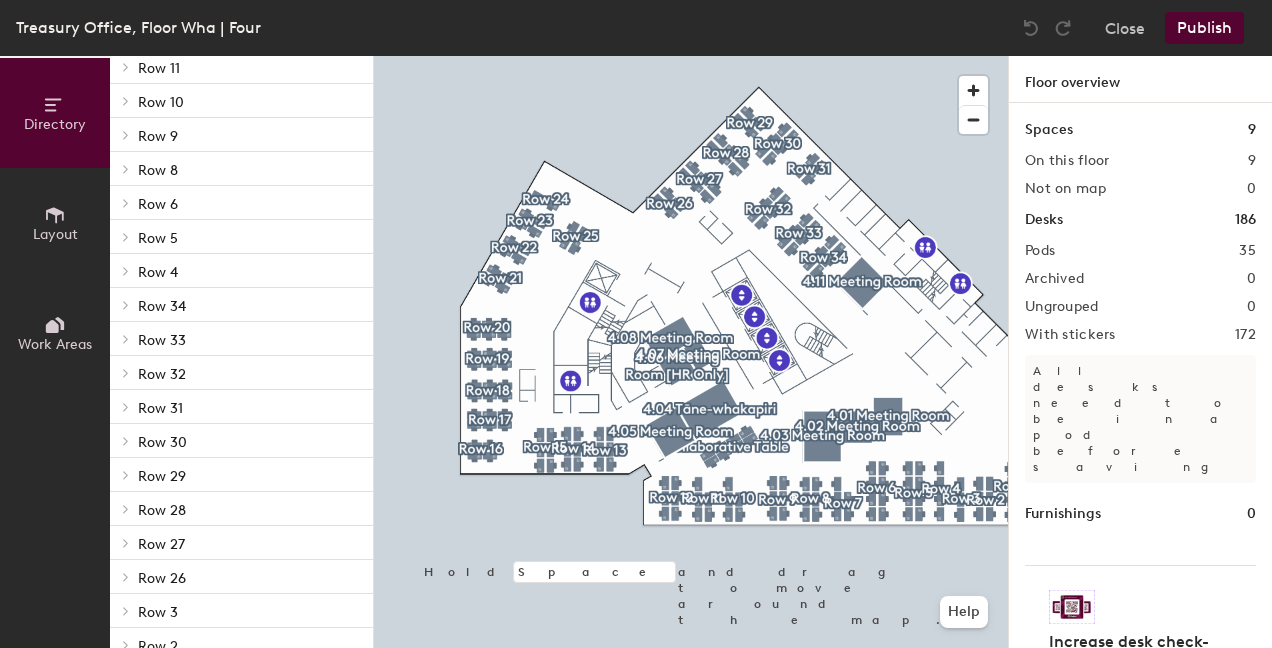 scroll, scrollTop: 900, scrollLeft: 0, axis: vertical 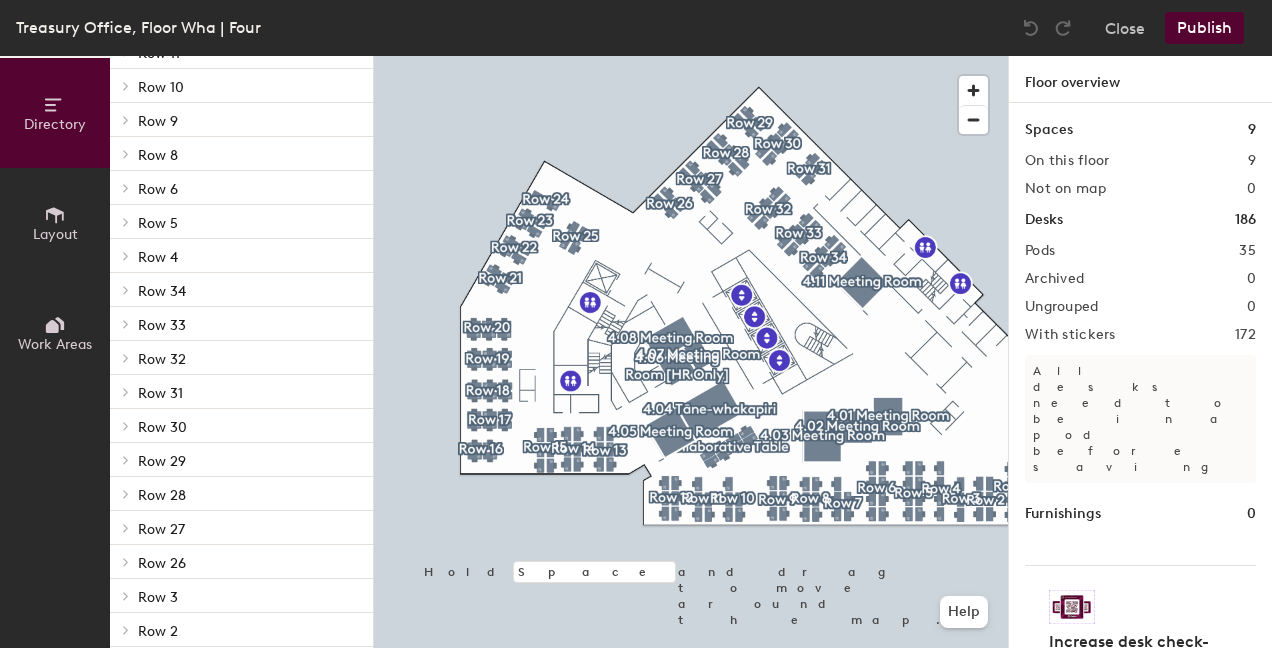 click 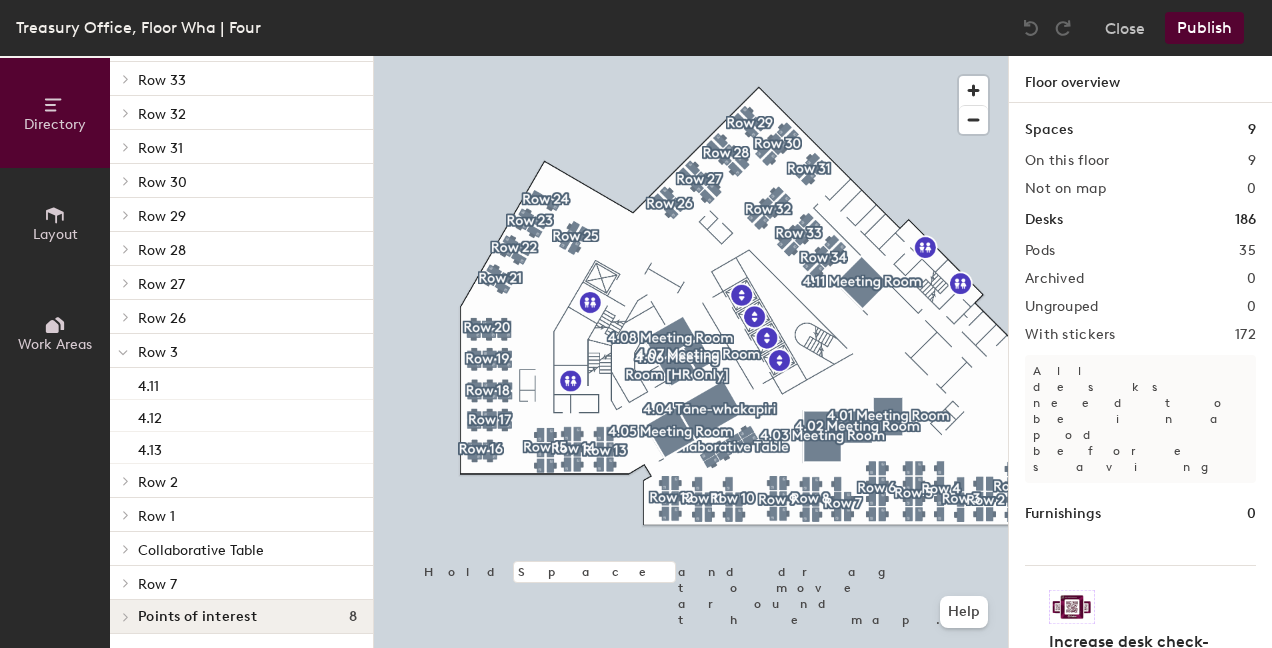 scroll, scrollTop: 1146, scrollLeft: 0, axis: vertical 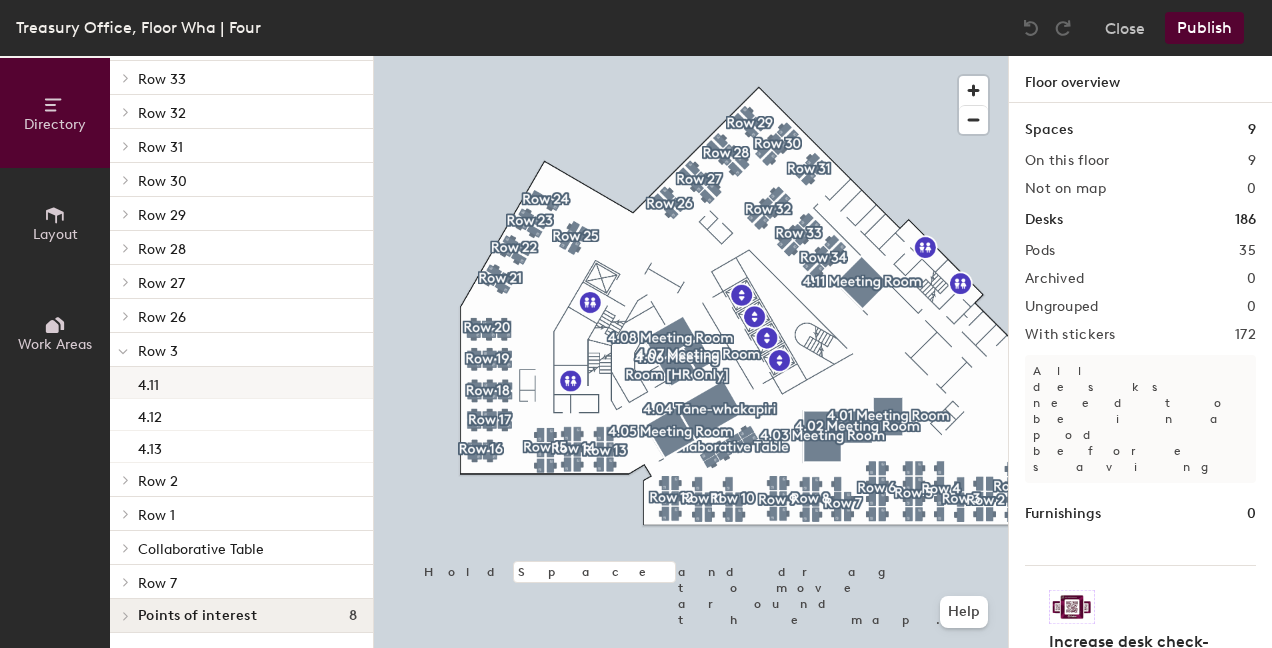 click on "4.11" 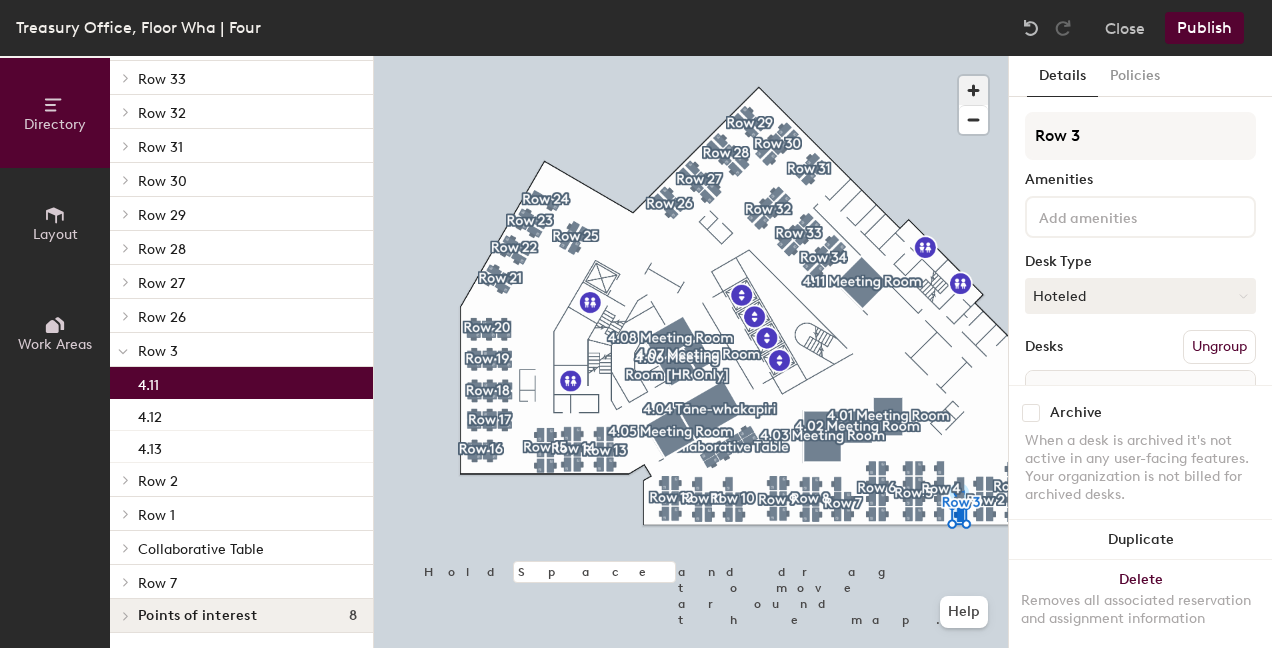 click 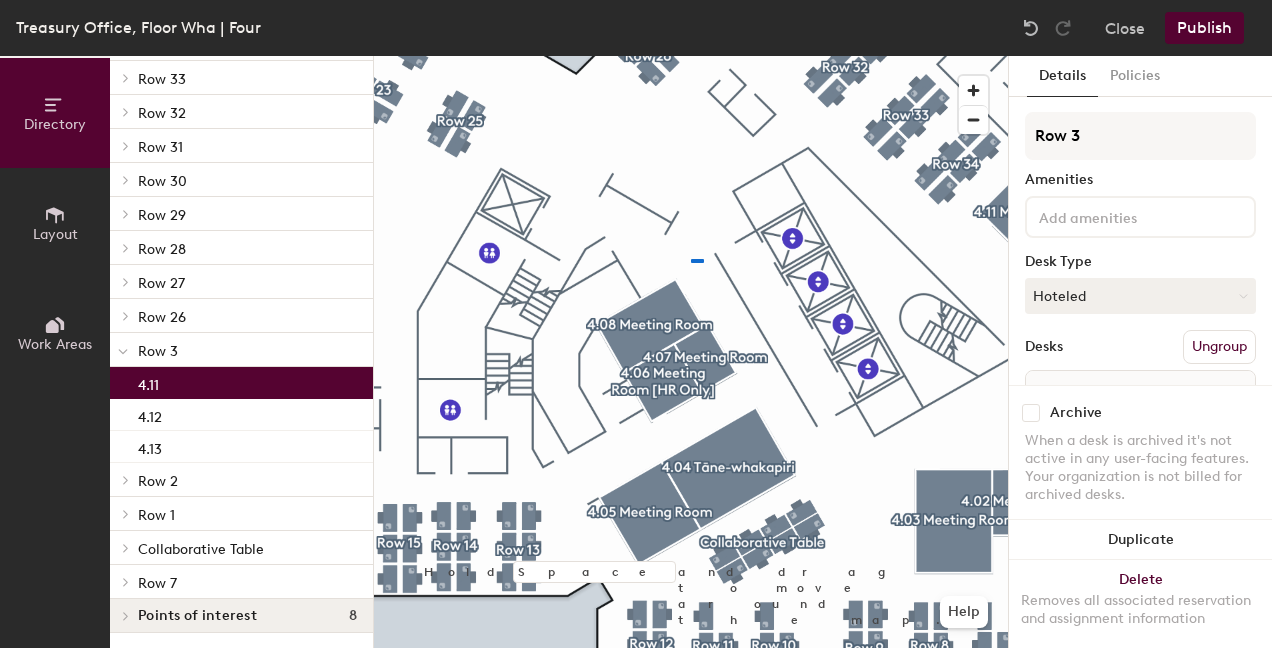 click 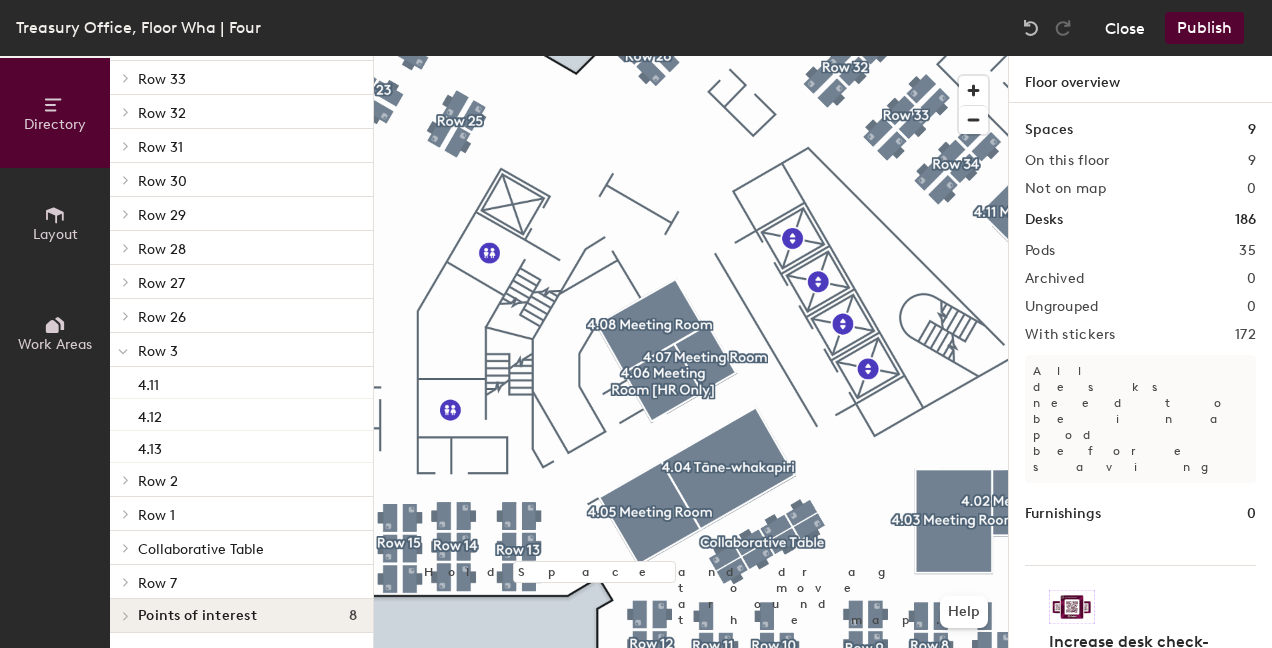 click on "Close" 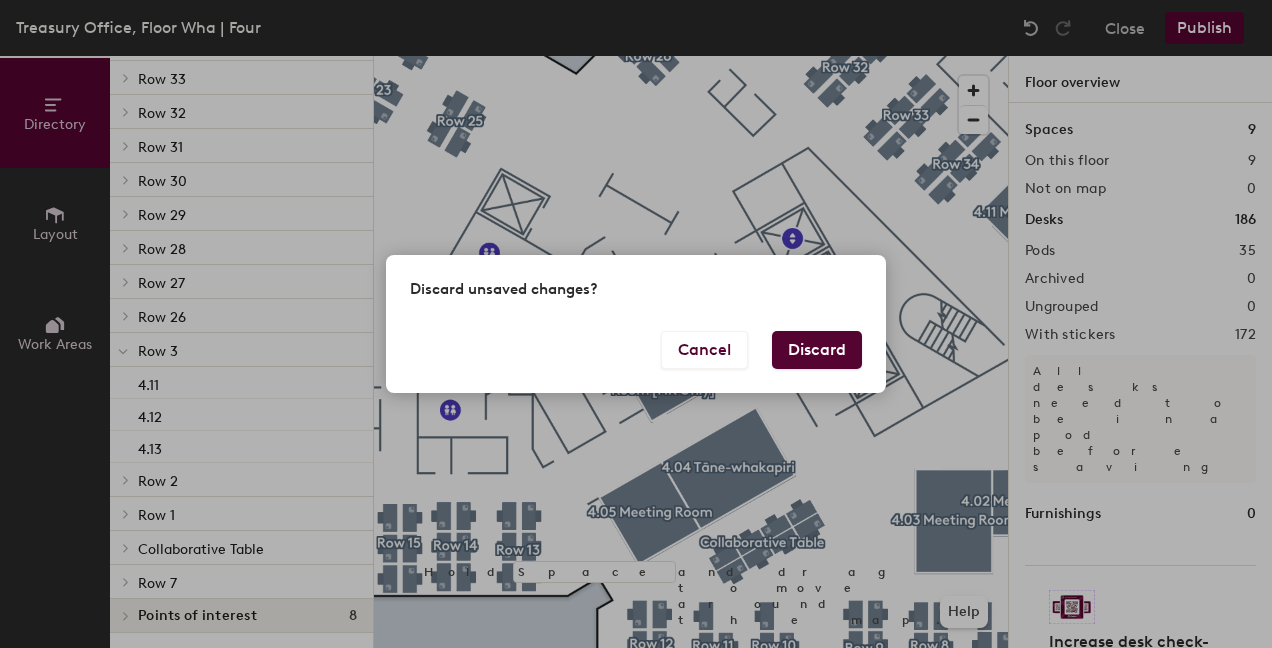 click on "Discard" at bounding box center (817, 350) 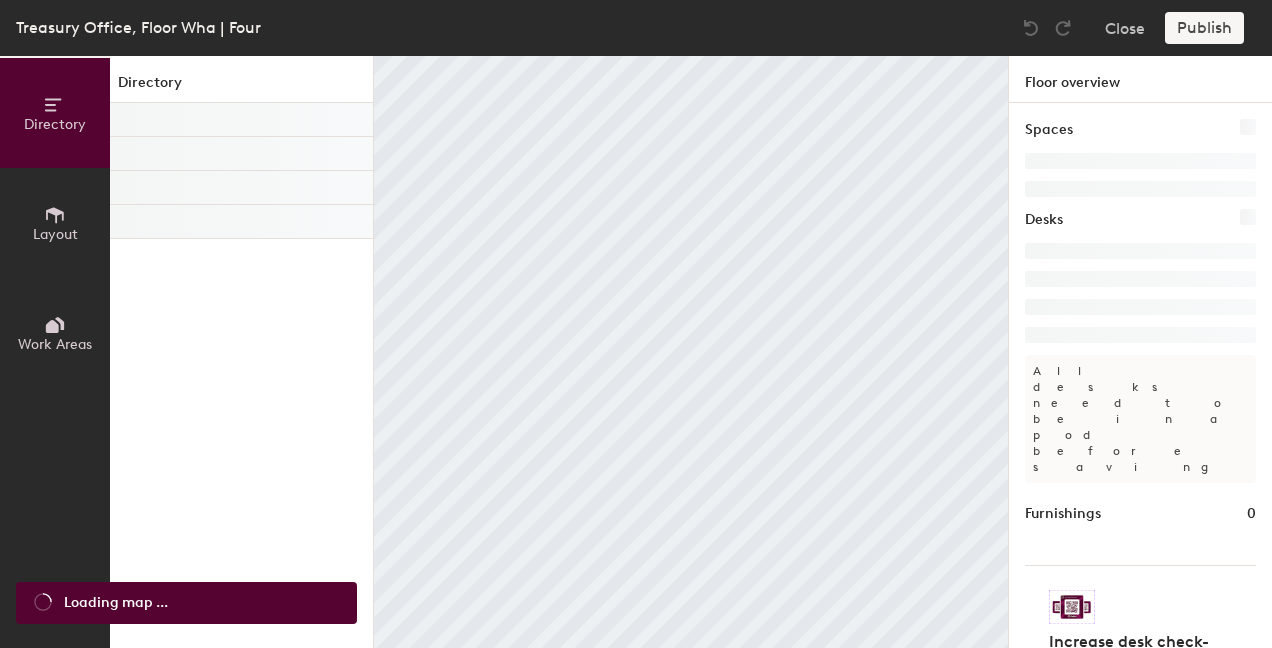 scroll, scrollTop: 0, scrollLeft: 0, axis: both 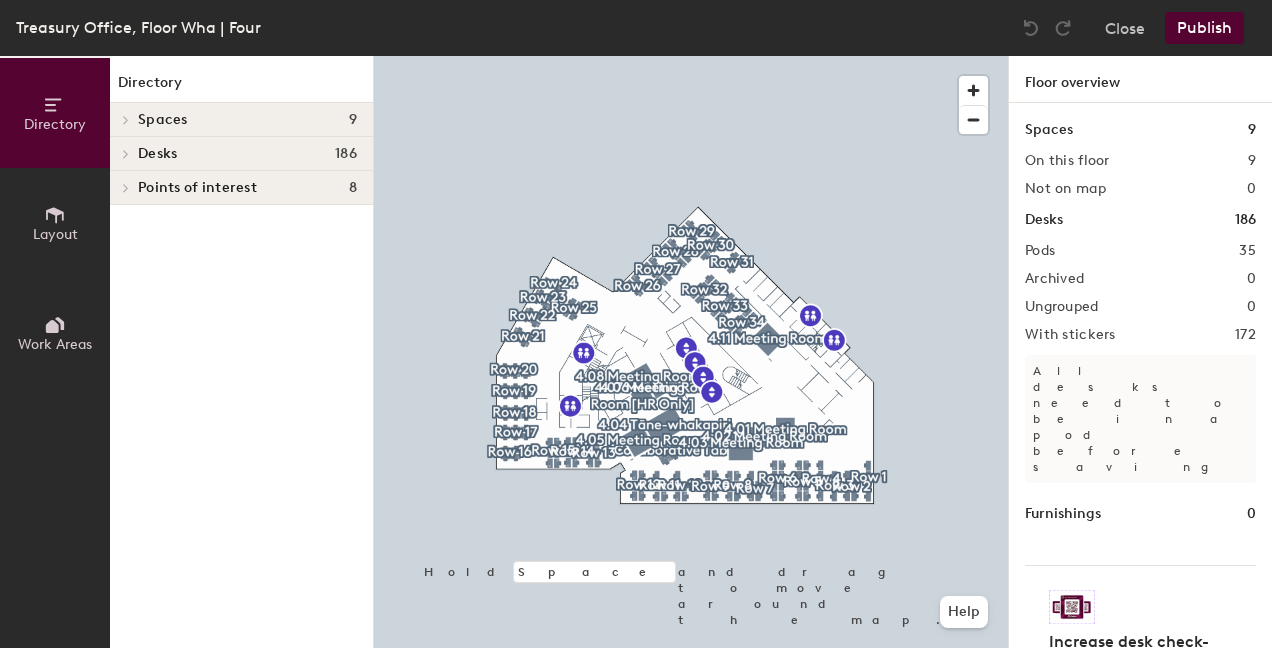 click 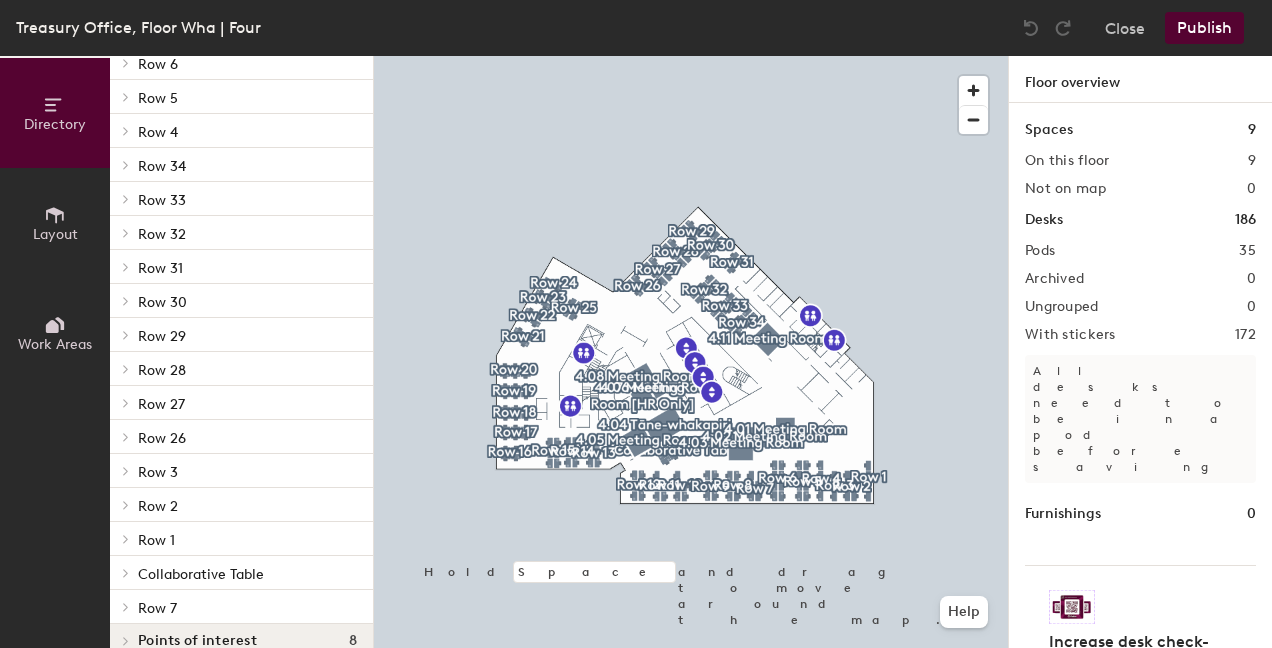 scroll, scrollTop: 762, scrollLeft: 0, axis: vertical 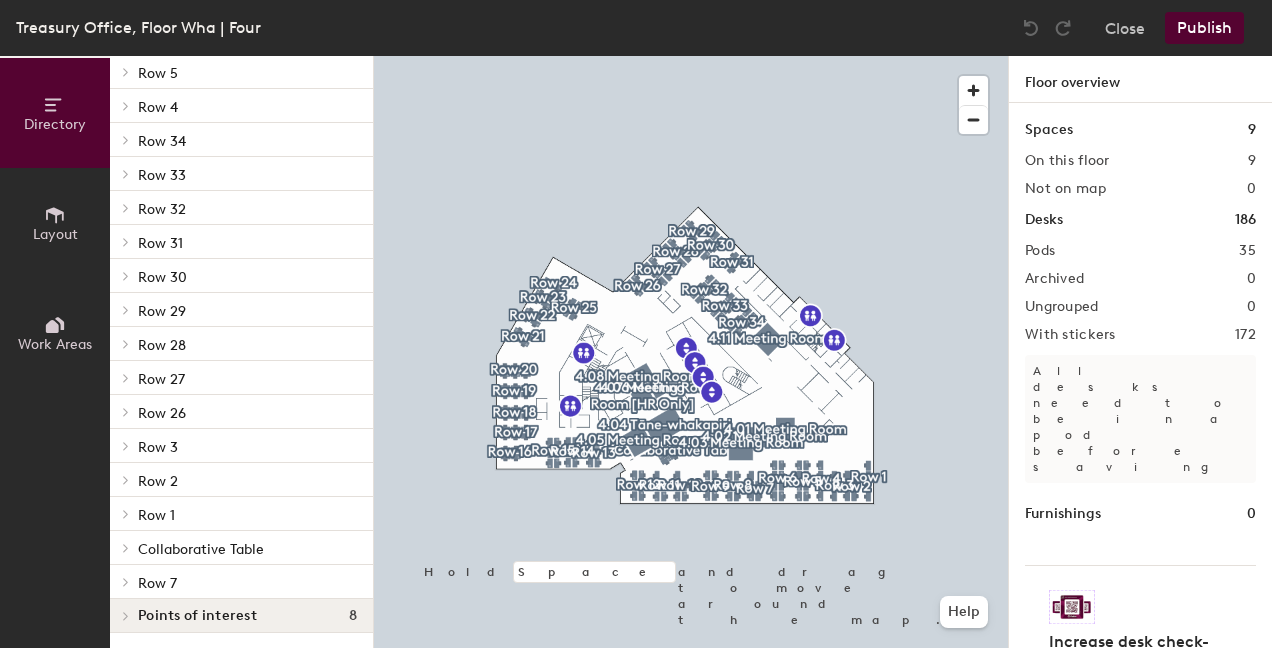 click 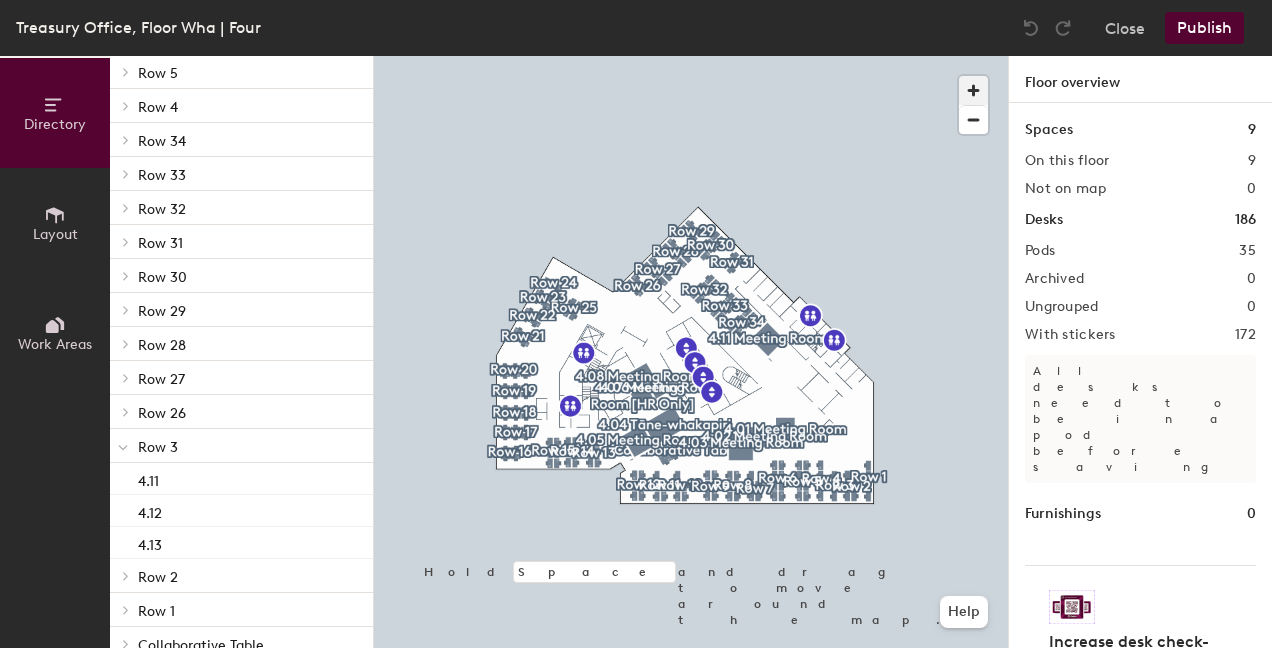 click 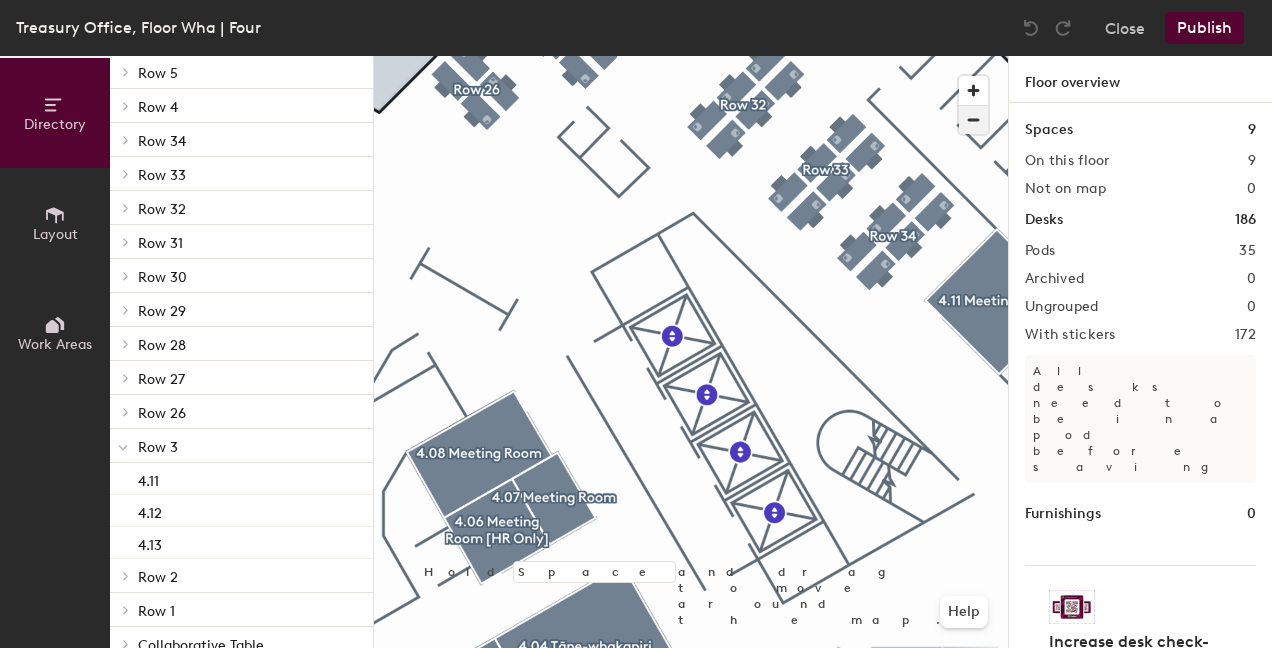 click 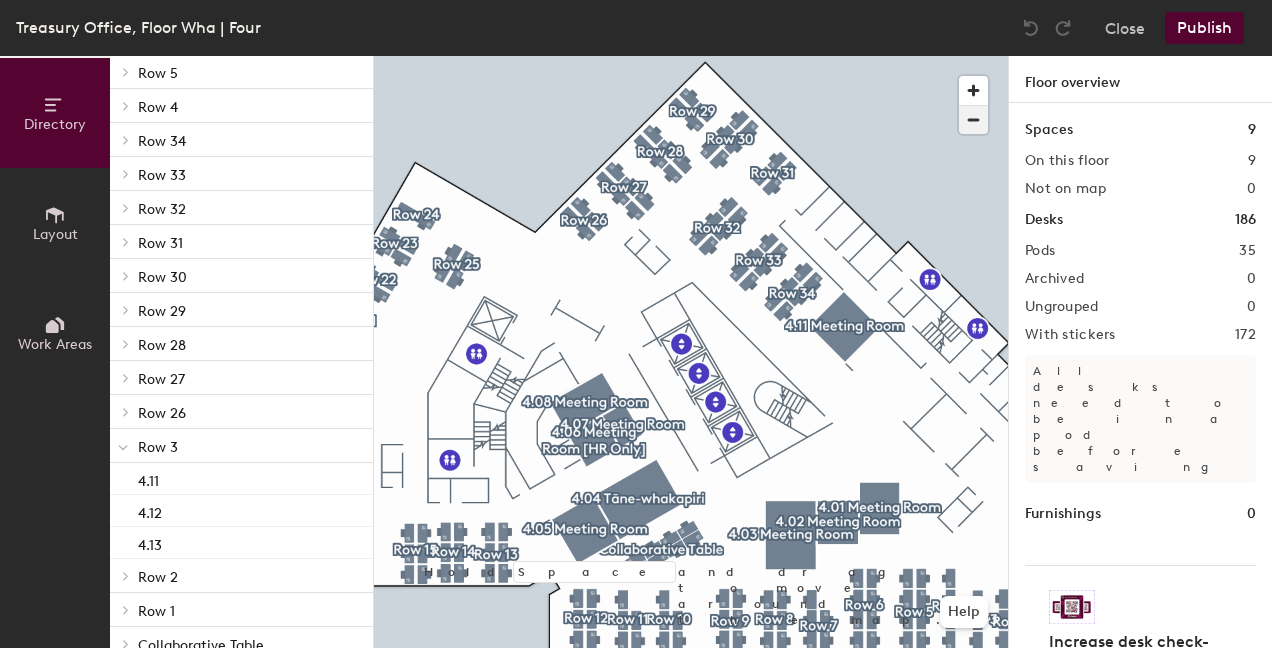 click 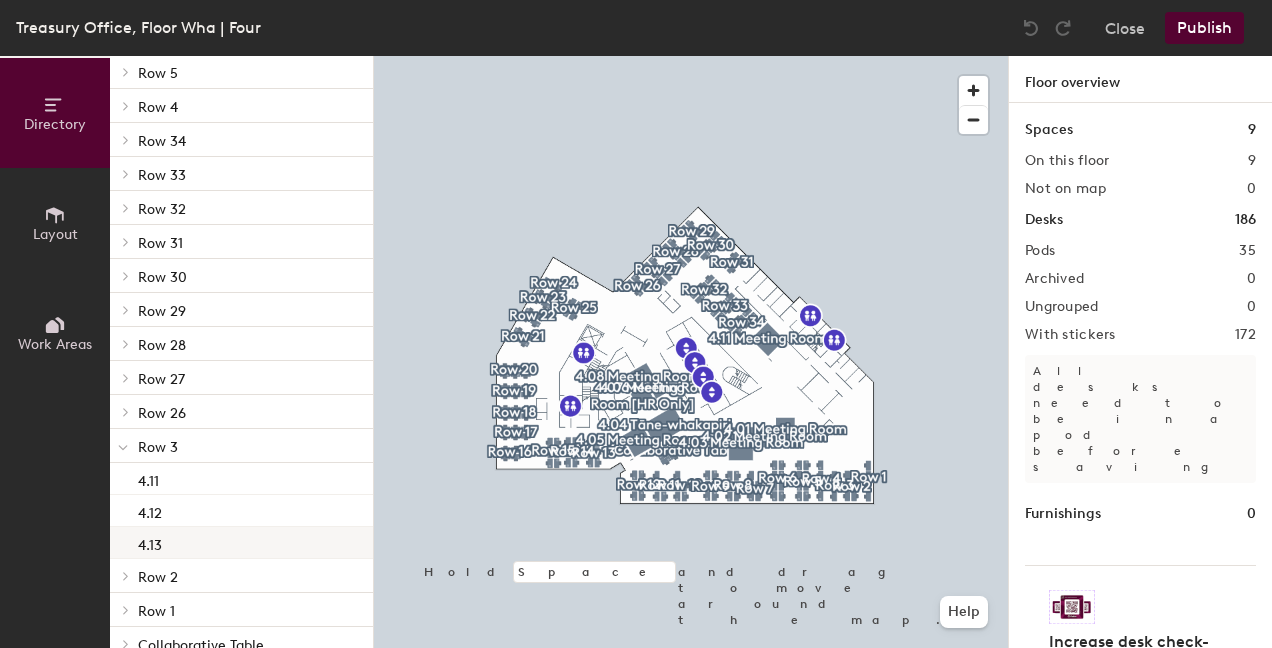 click on "4.13" 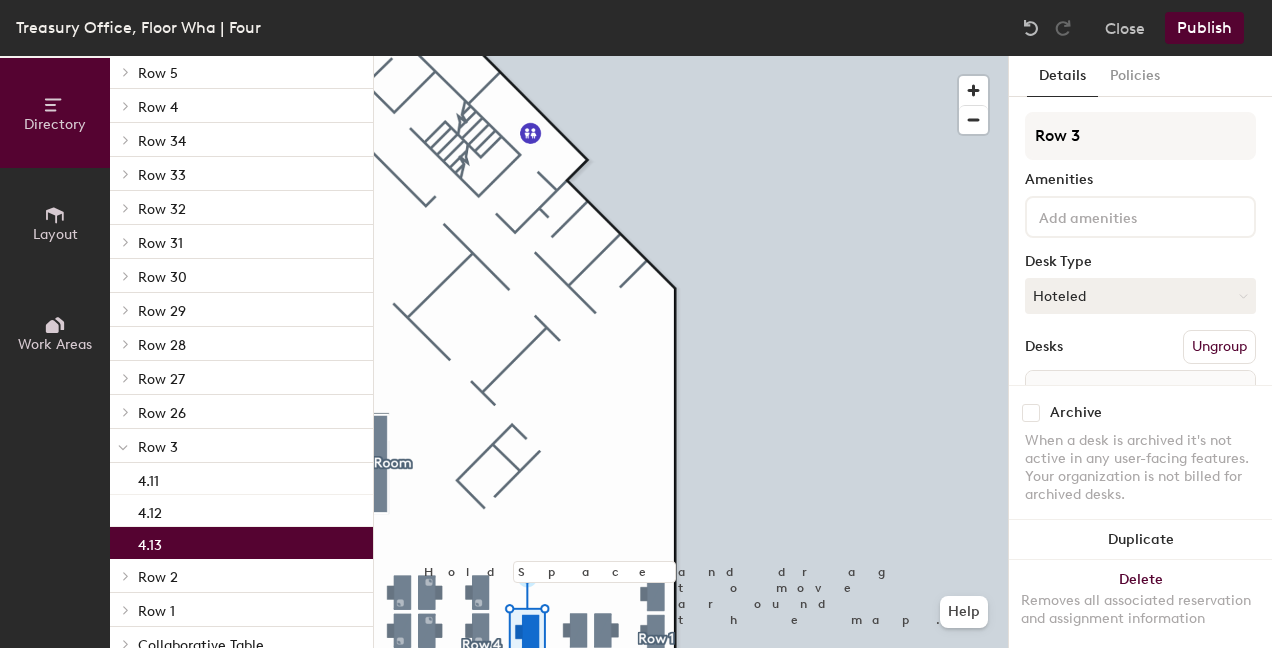 click on "Directory" 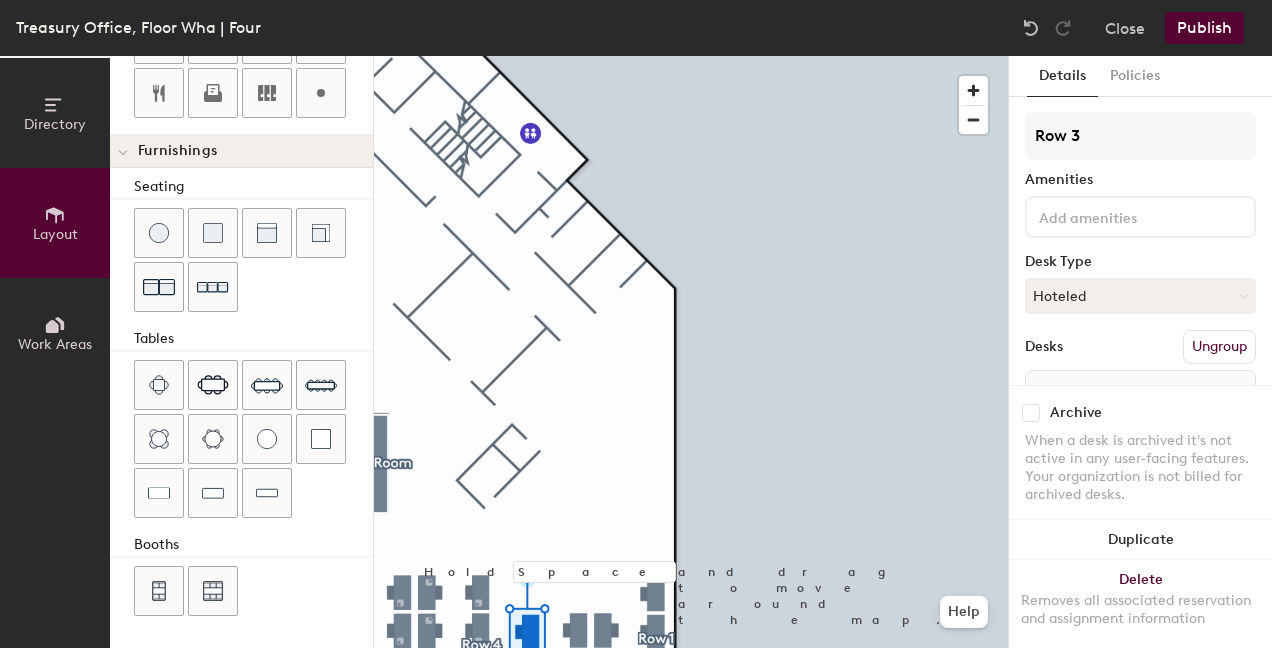 scroll, scrollTop: 605, scrollLeft: 0, axis: vertical 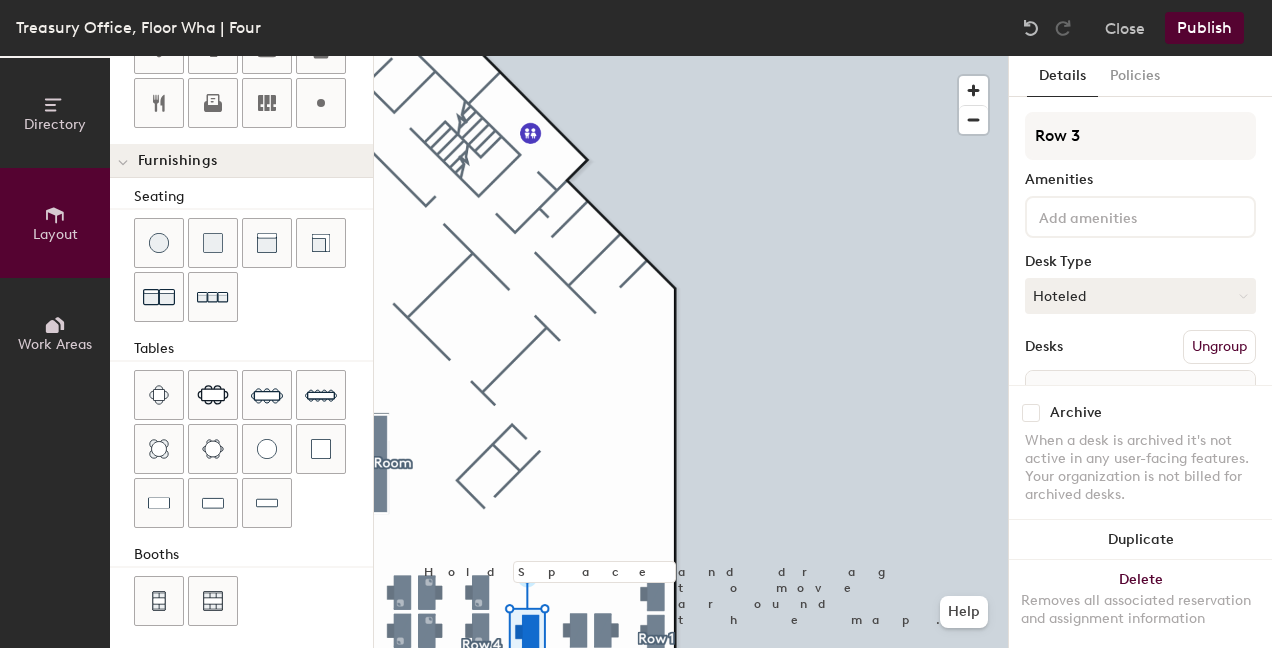 click 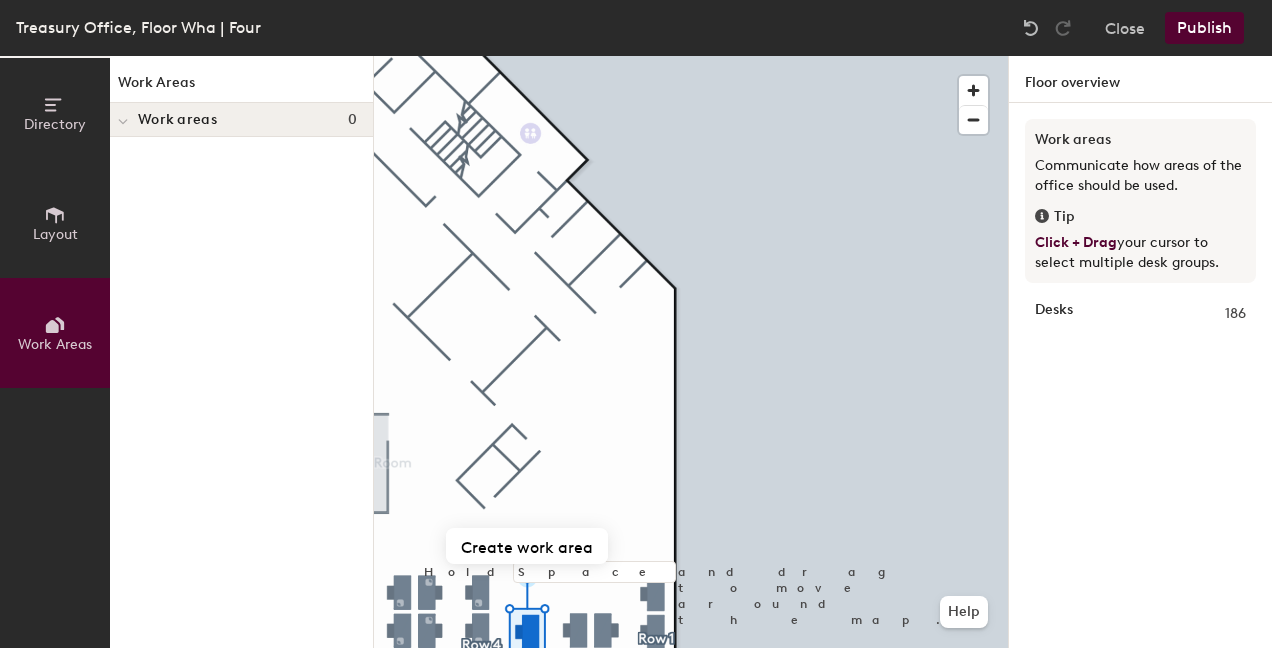 click on "Directory" 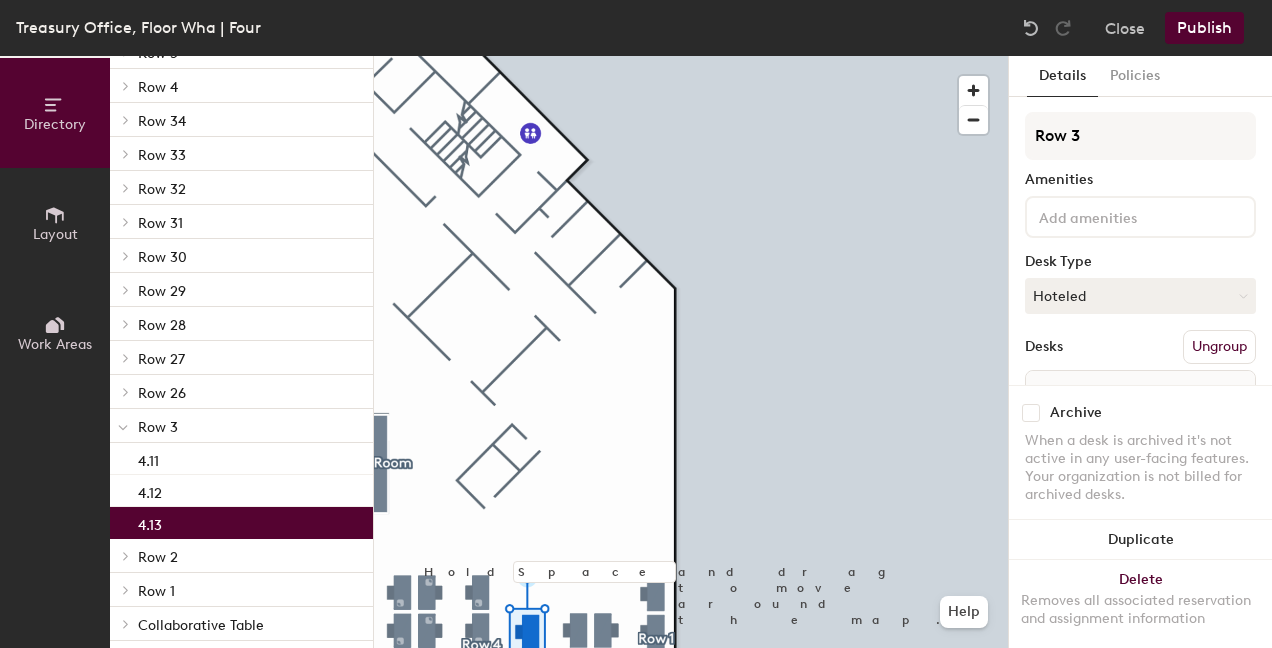 scroll, scrollTop: 858, scrollLeft: 0, axis: vertical 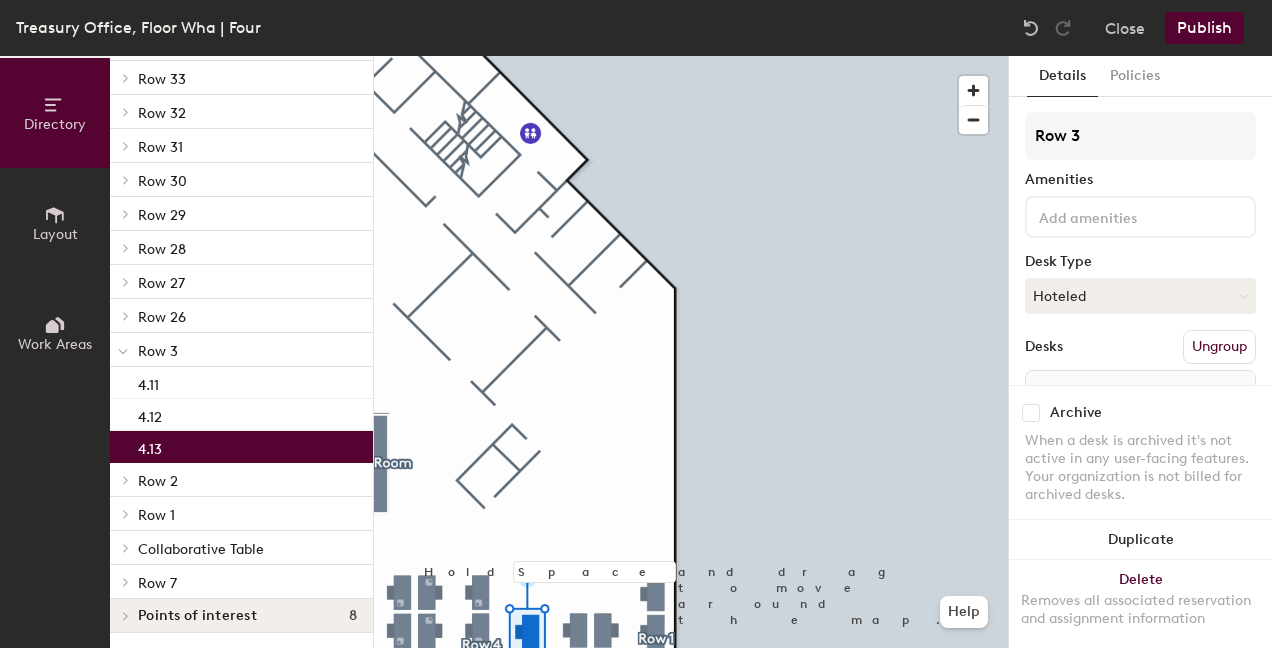 click on "4.13" 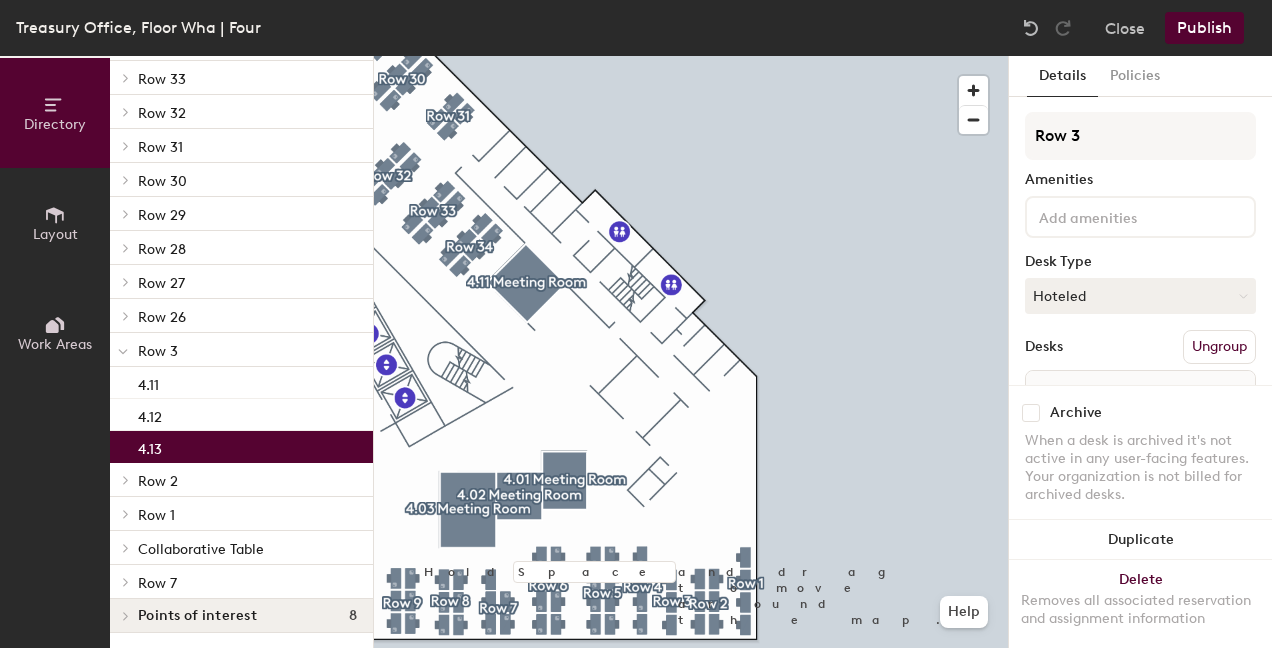 click on "4.13" 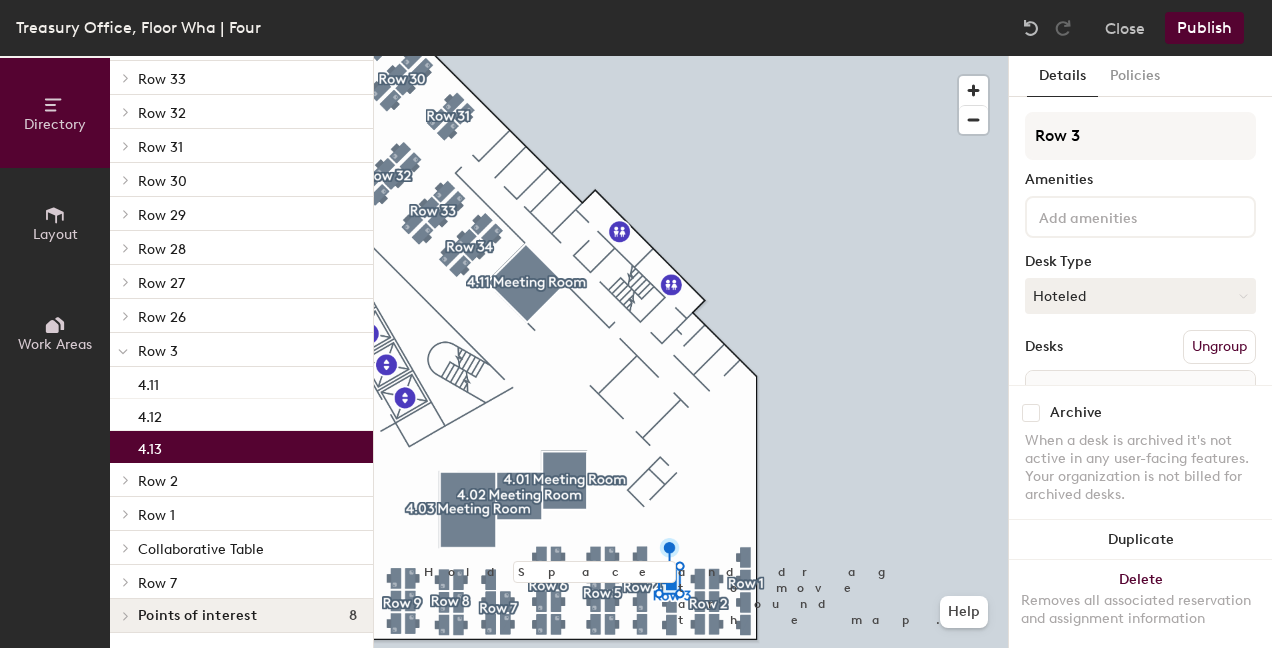 scroll, scrollTop: 111, scrollLeft: 0, axis: vertical 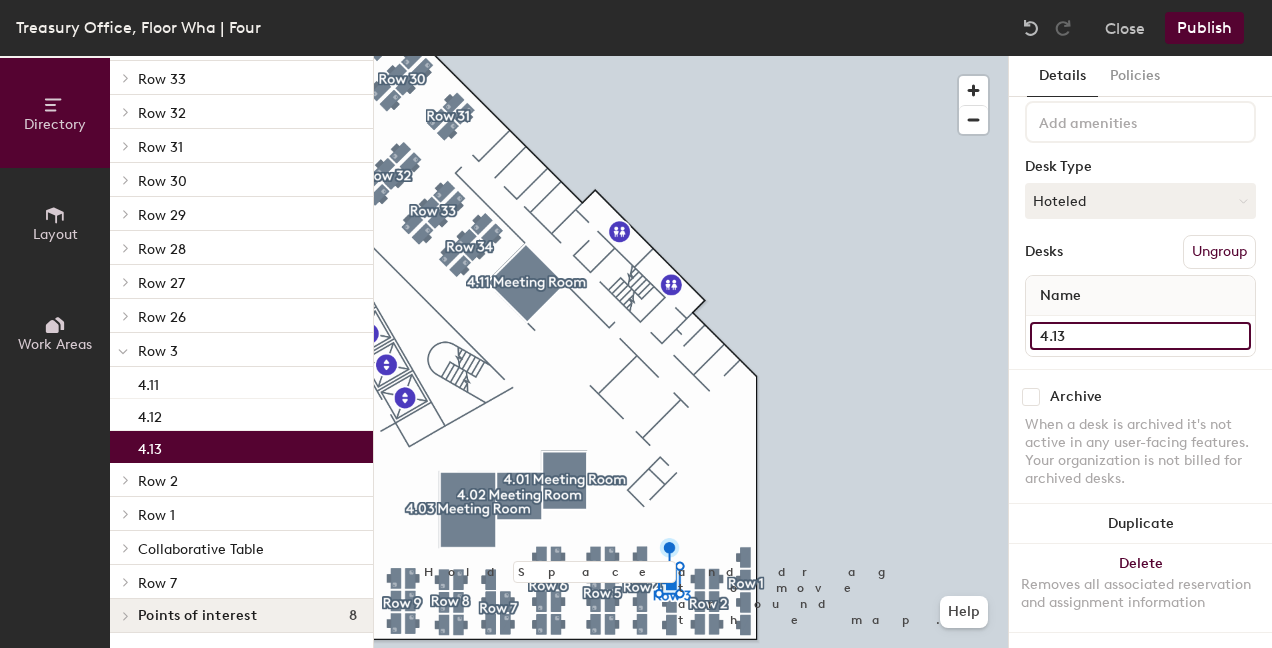 click on "4.13" 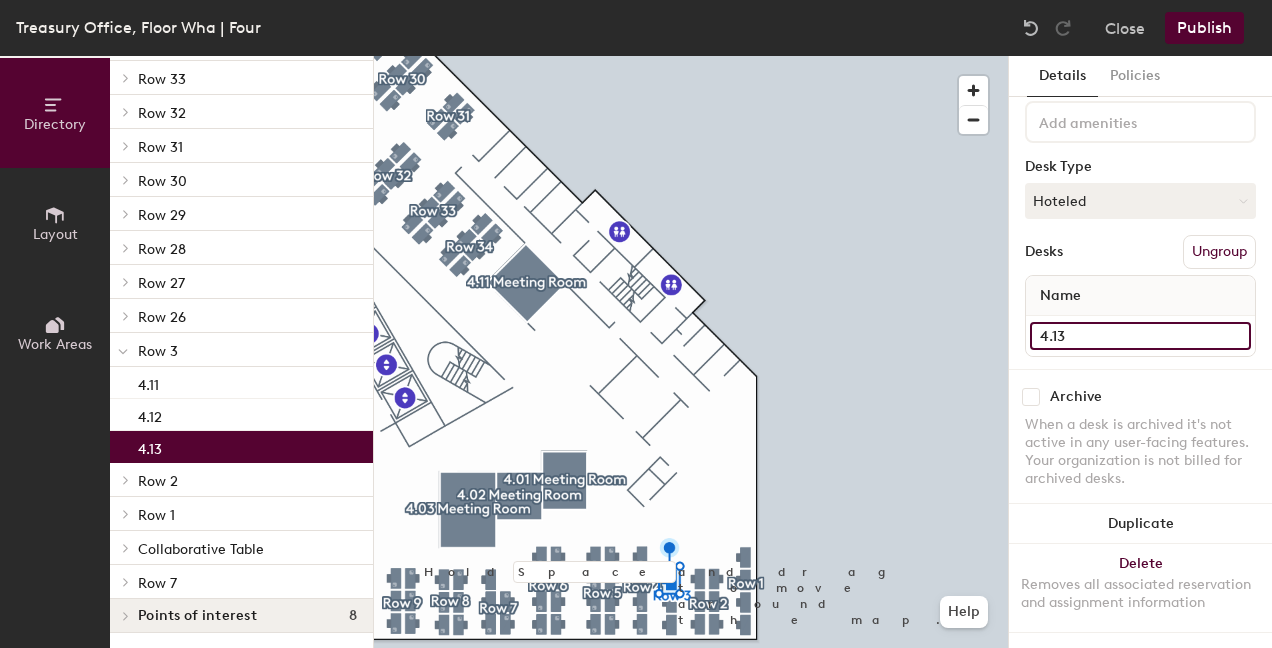 click on "4.13" 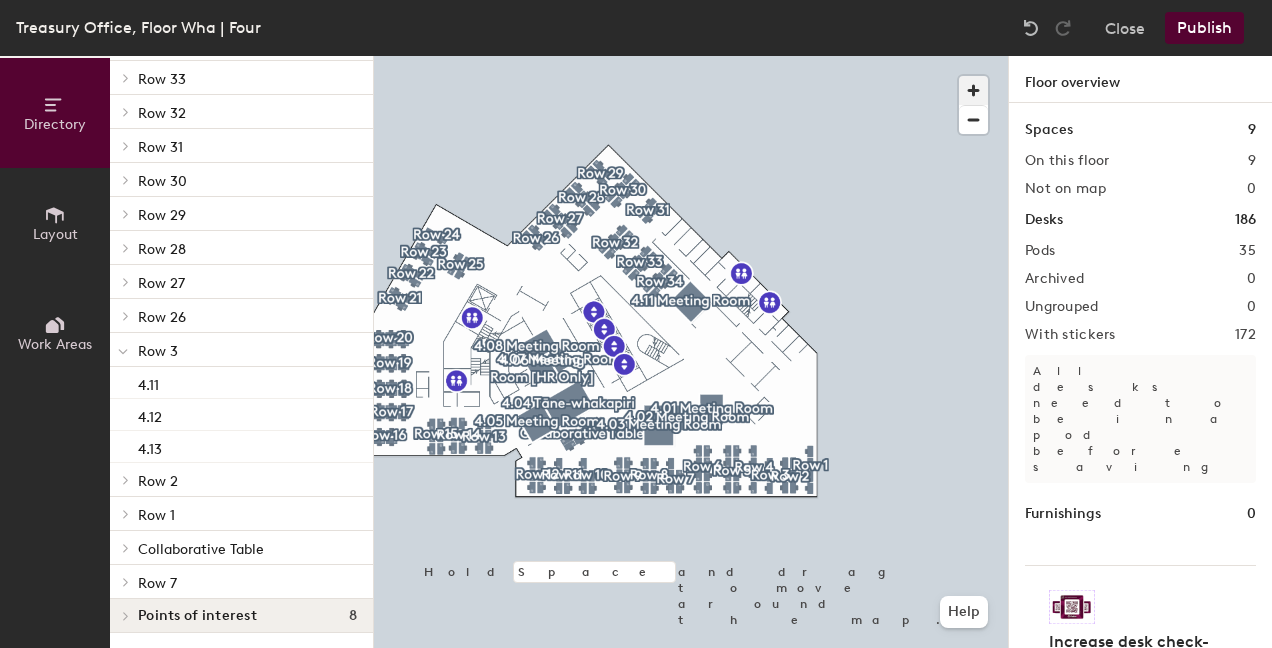 click 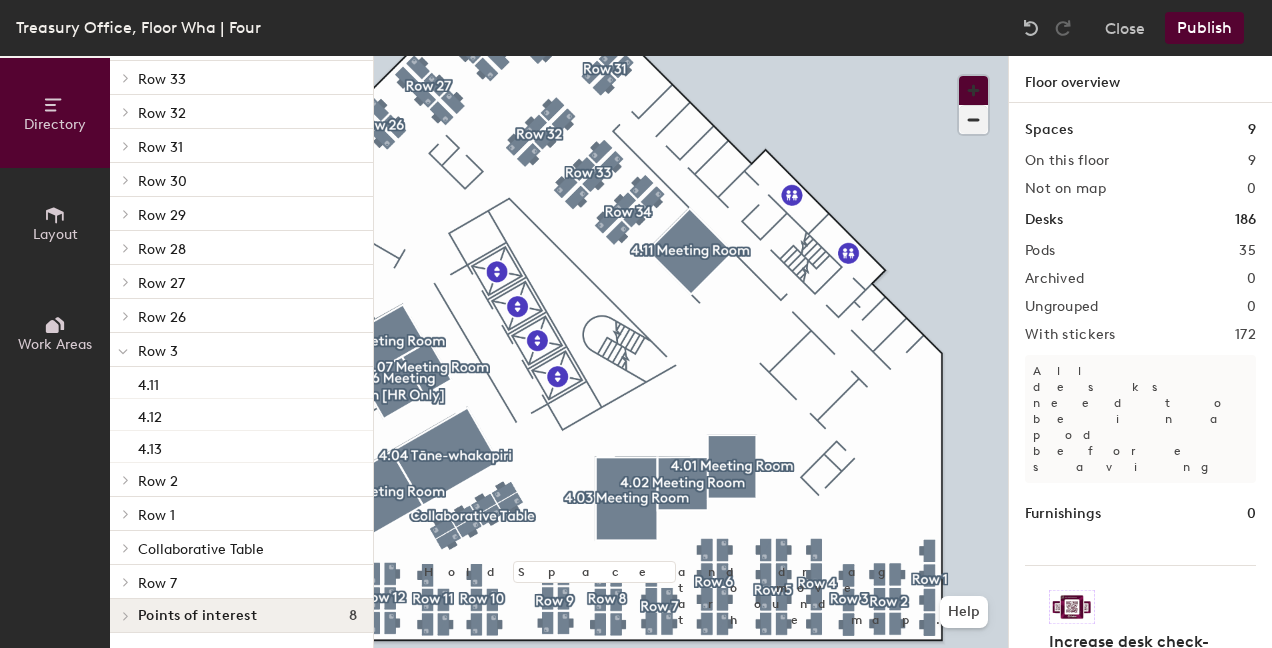 type 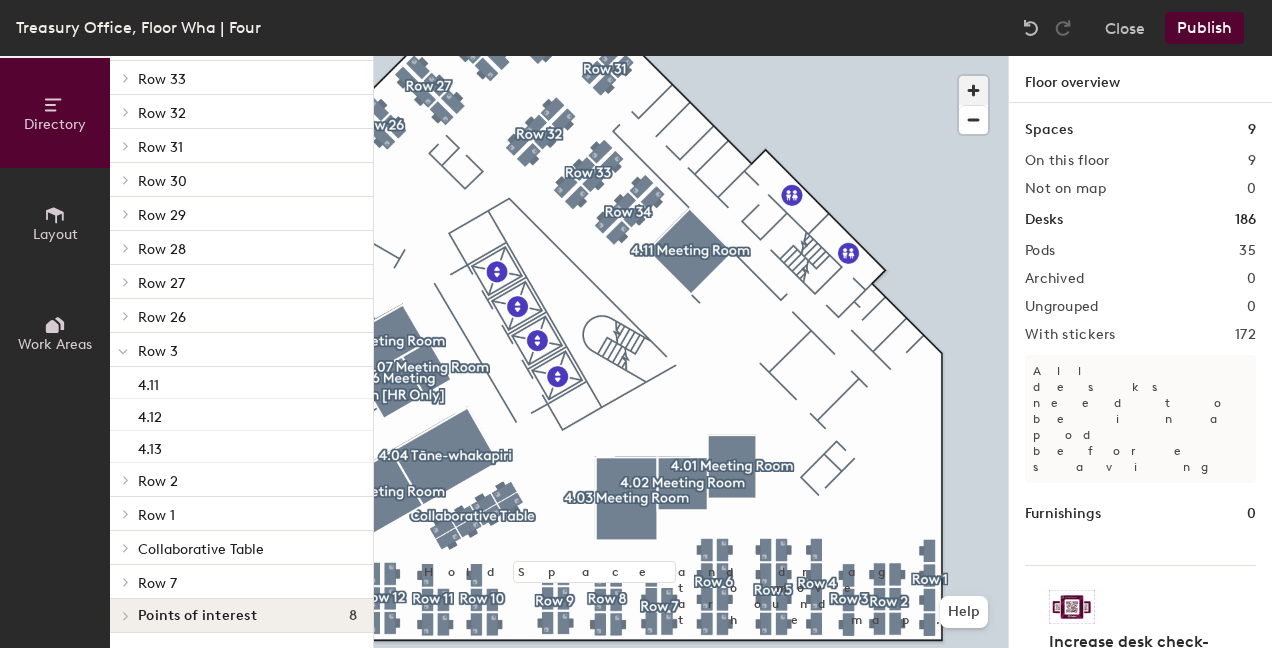 click 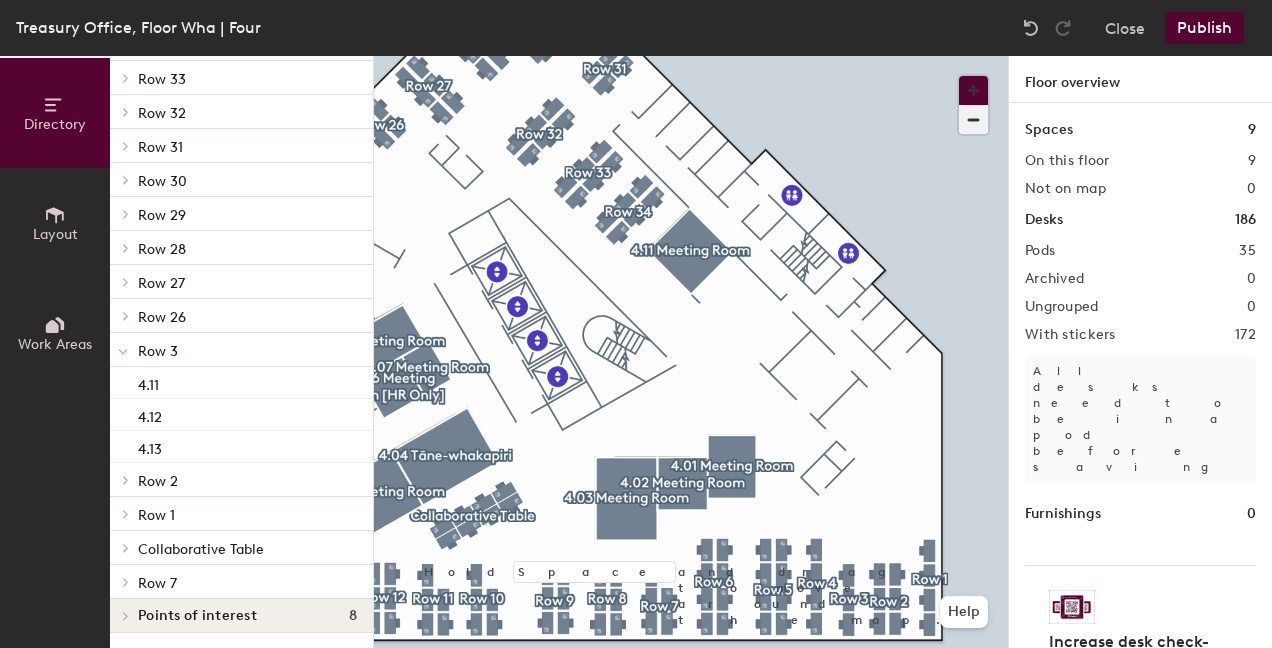 click 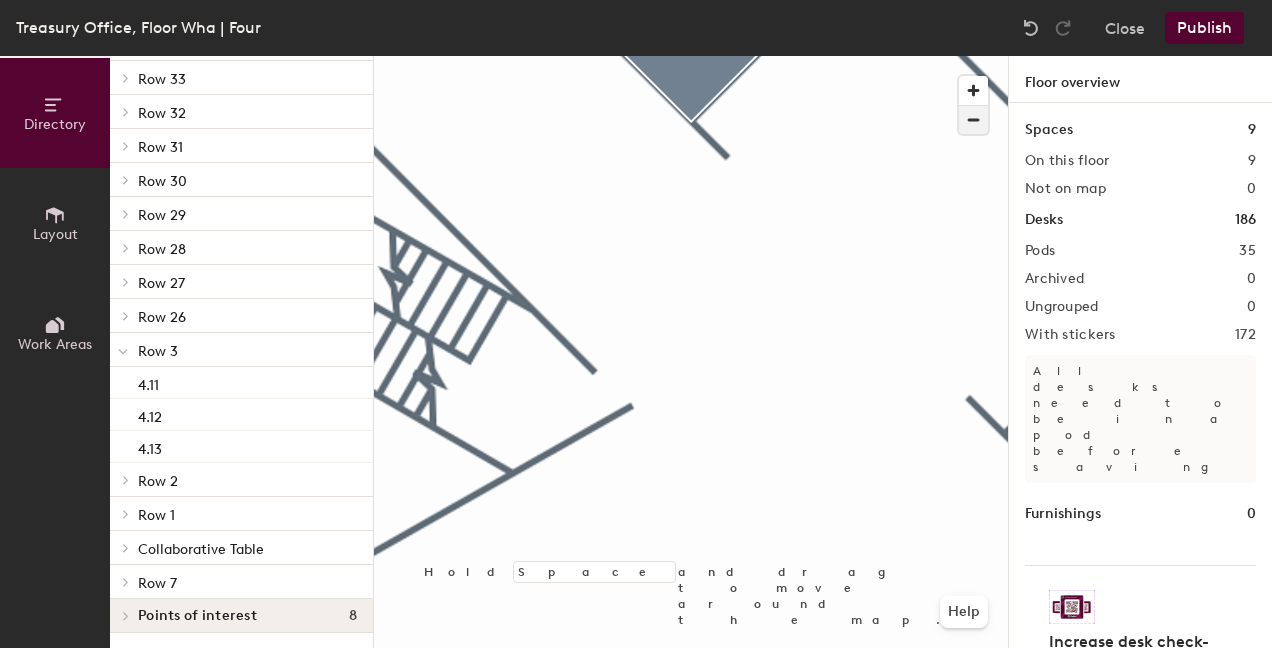 click 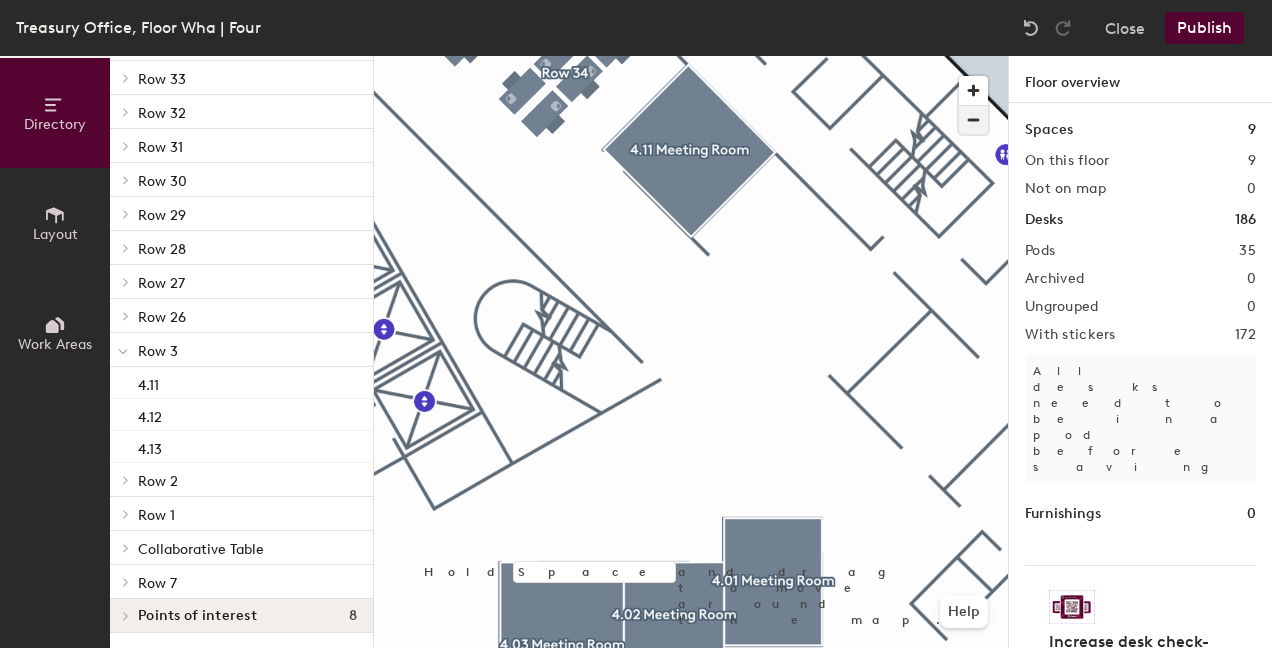 type 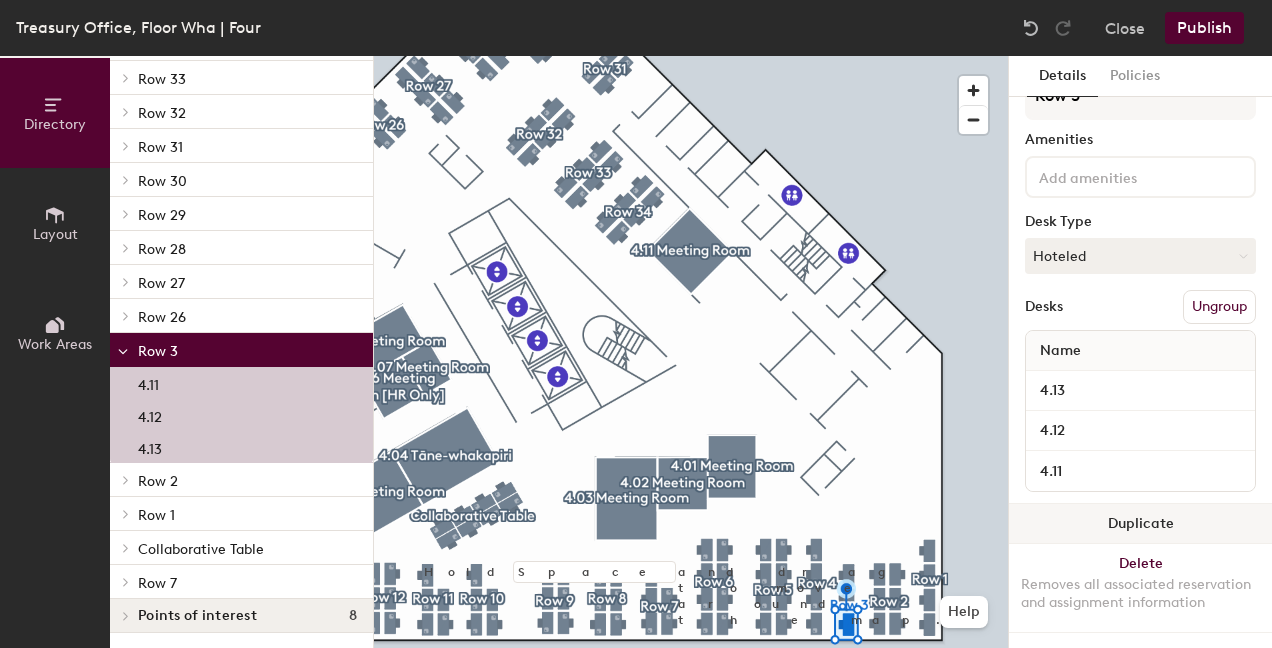 scroll, scrollTop: 111, scrollLeft: 0, axis: vertical 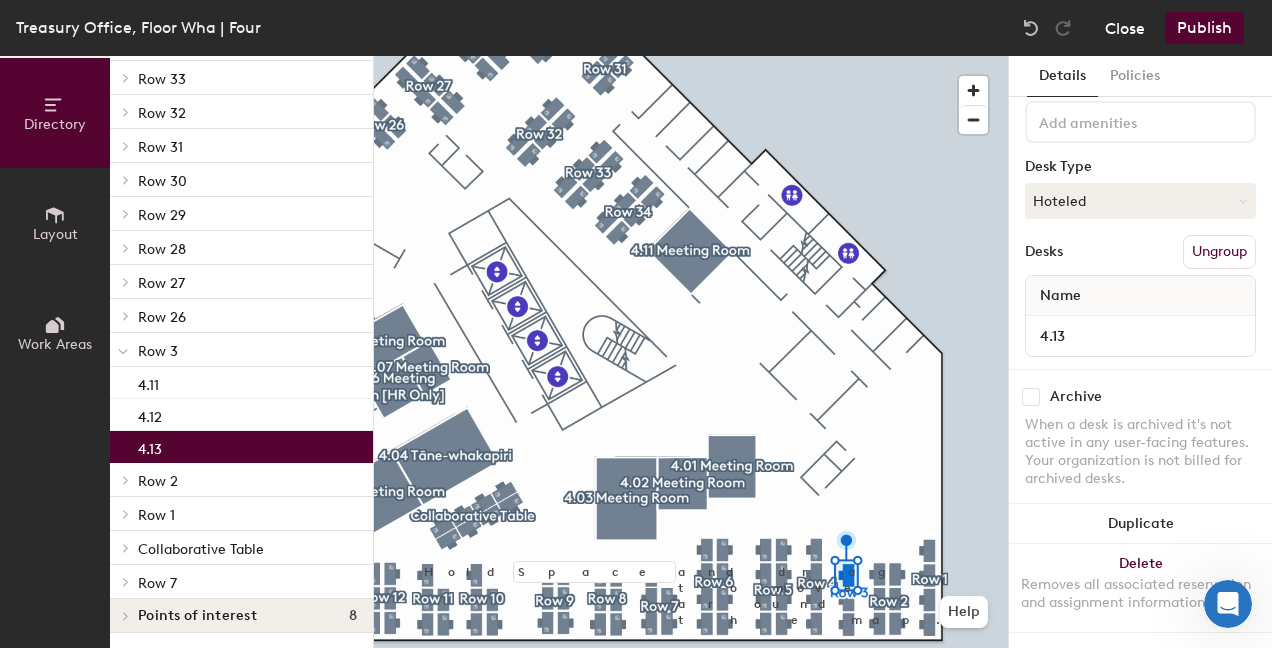 click on "Close" 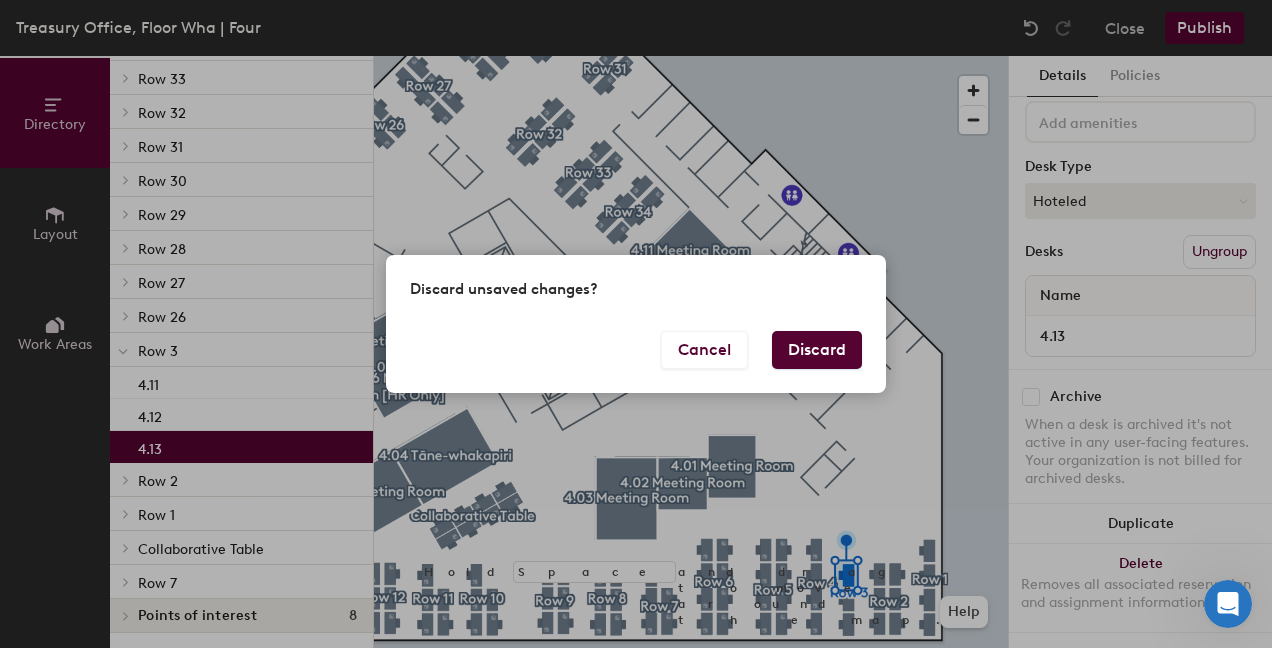 click on "Discard" at bounding box center (817, 350) 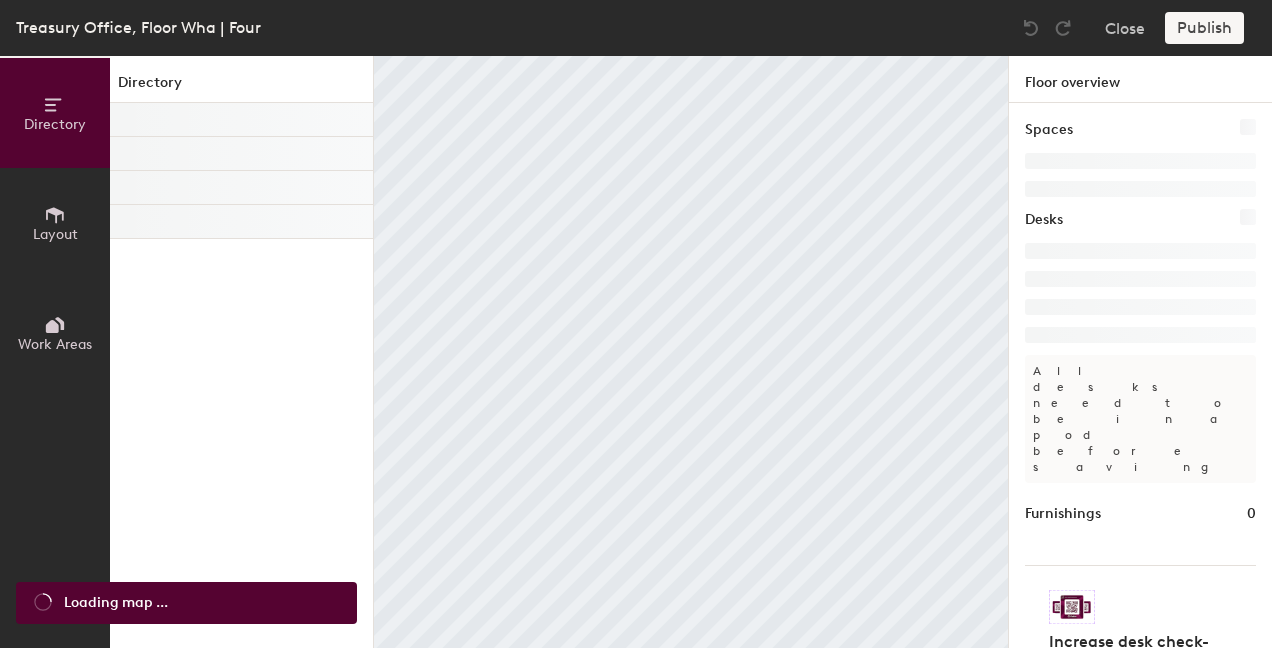 scroll, scrollTop: 0, scrollLeft: 0, axis: both 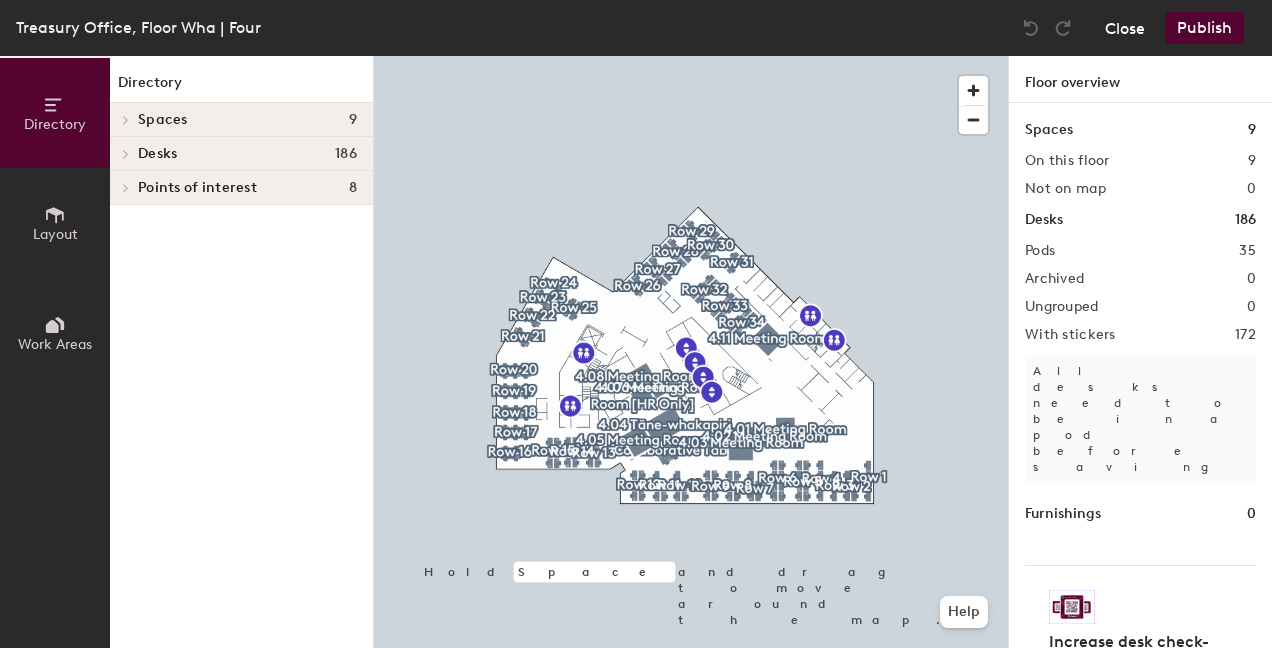 click on "Close" 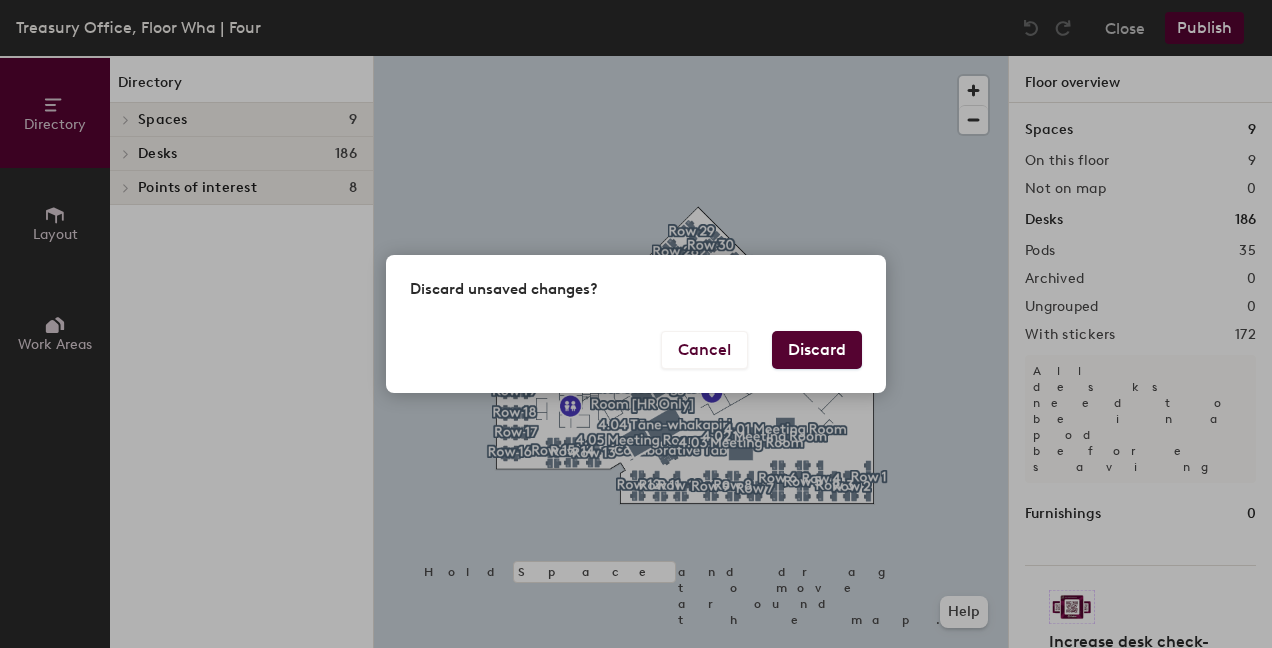 click on "Discard" at bounding box center [817, 350] 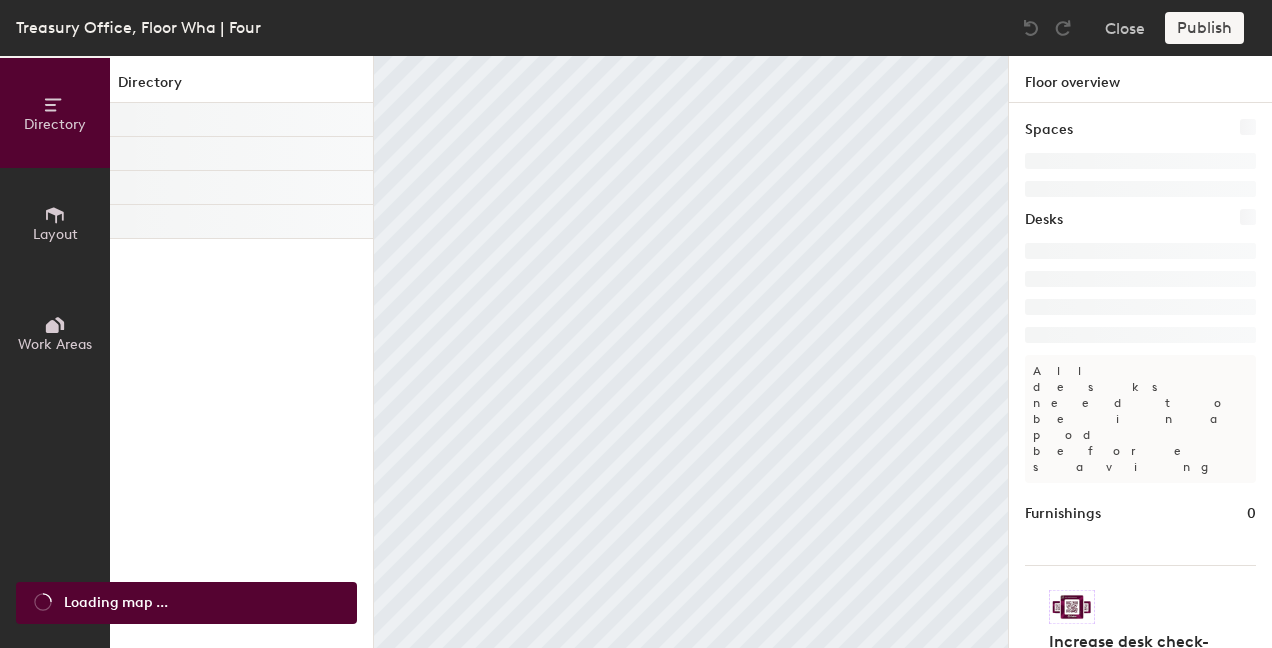 scroll, scrollTop: 0, scrollLeft: 0, axis: both 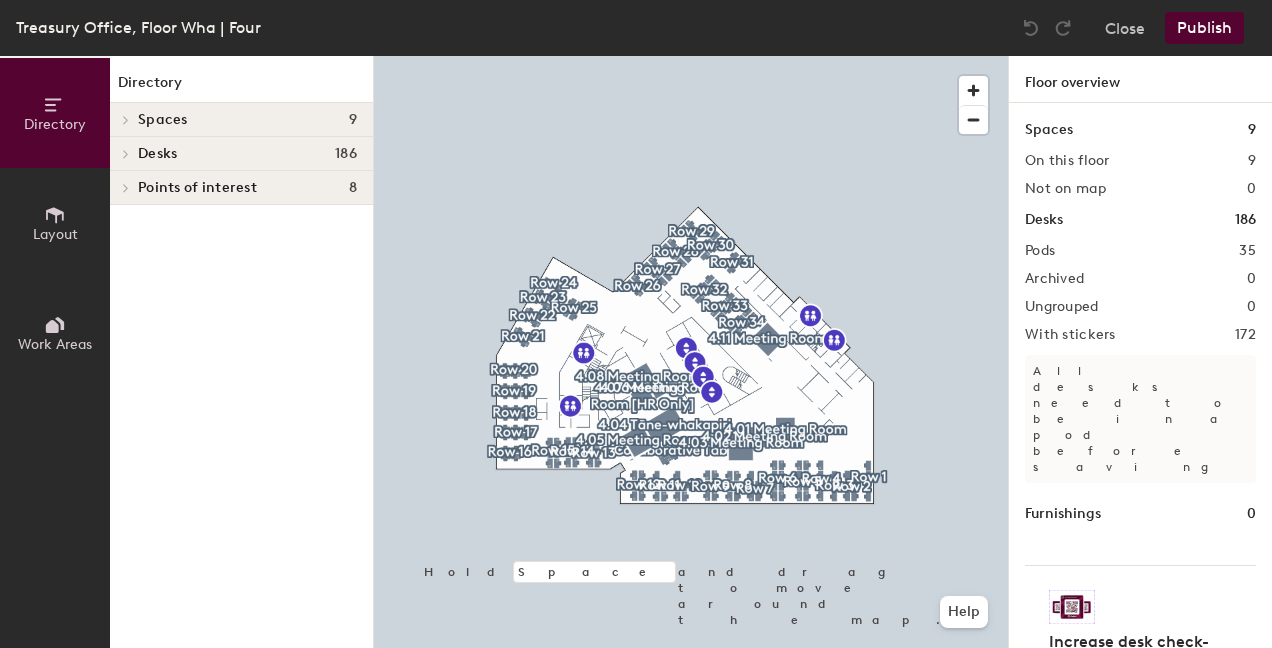click 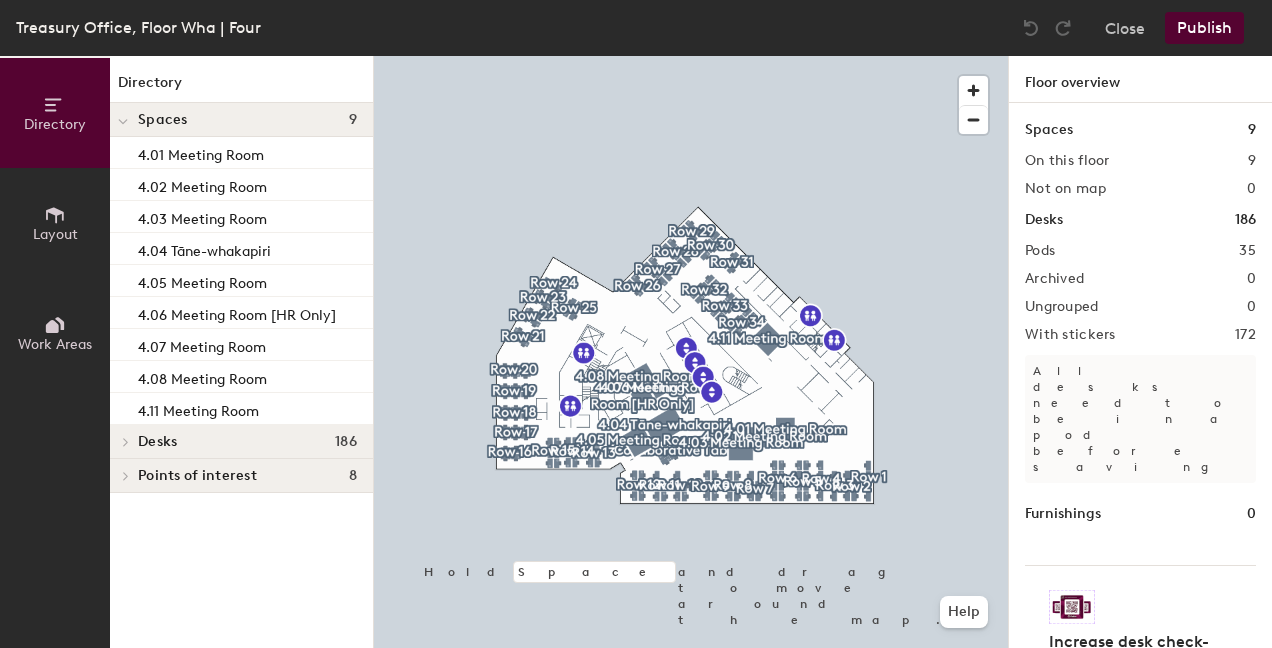click 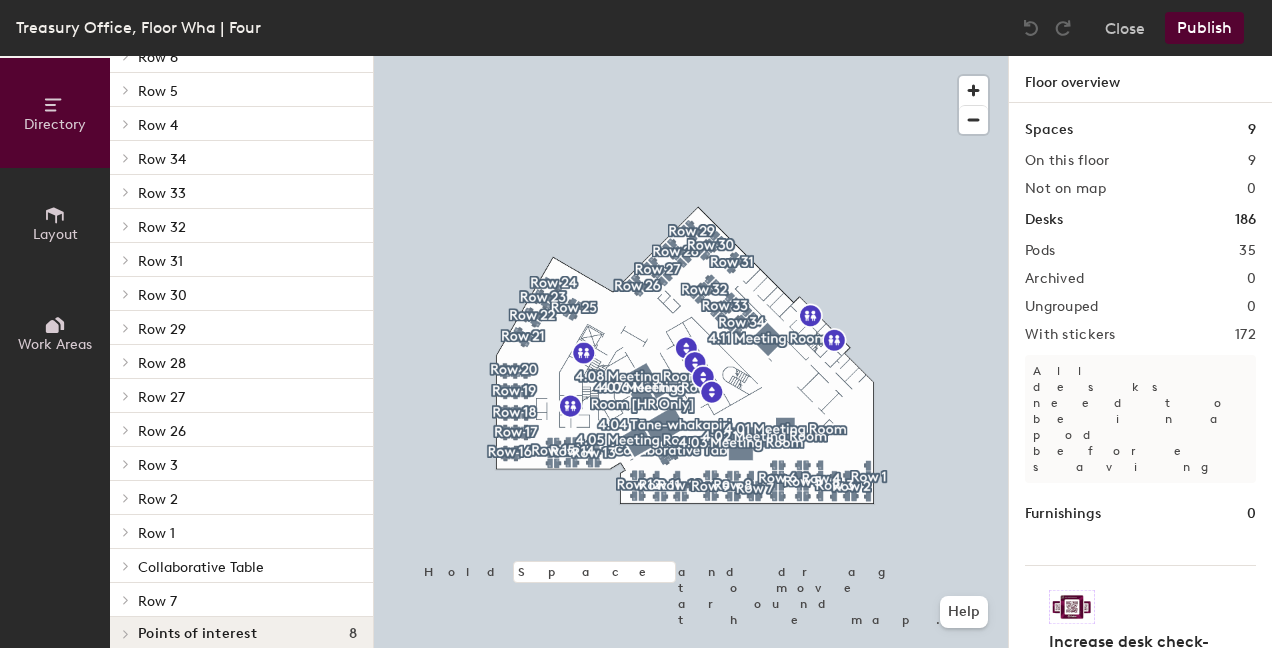 scroll, scrollTop: 1050, scrollLeft: 0, axis: vertical 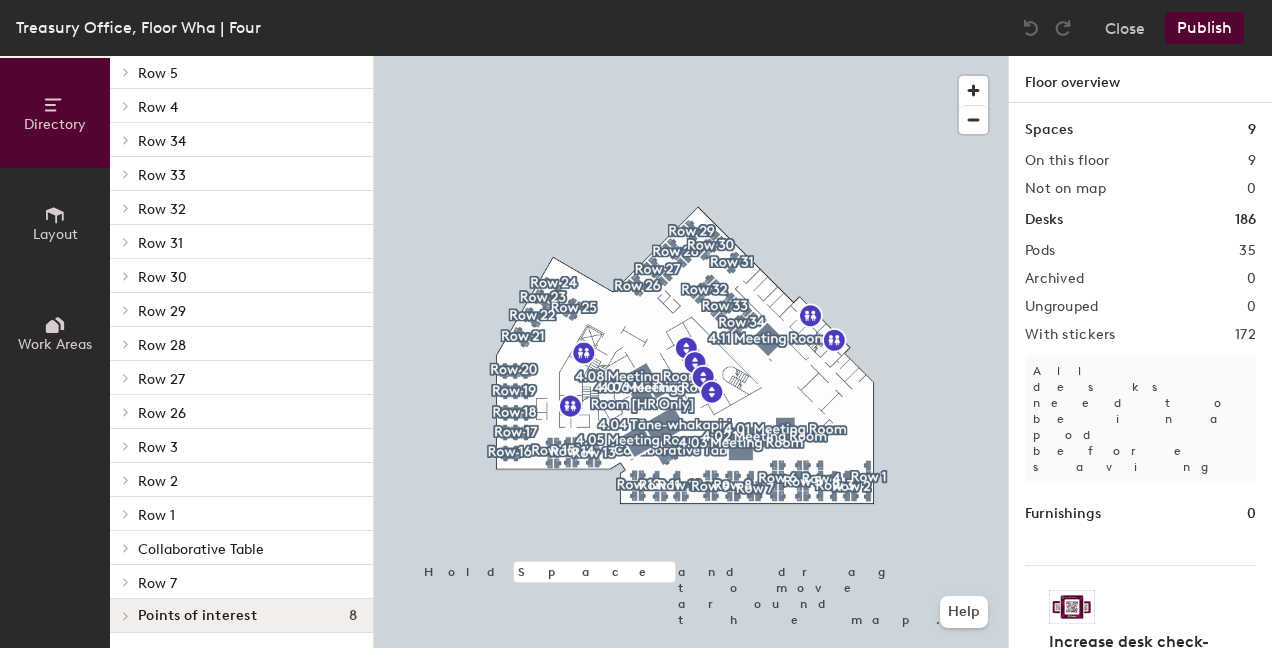 click on "Row 3" 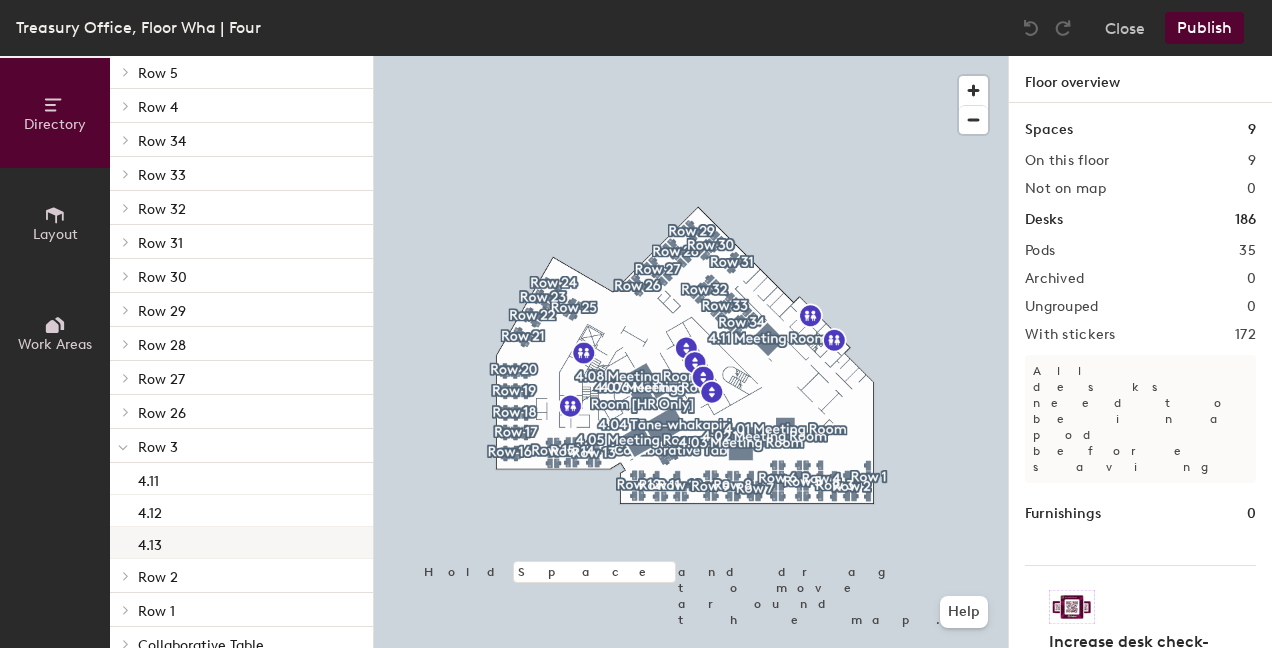 click on "4.13" 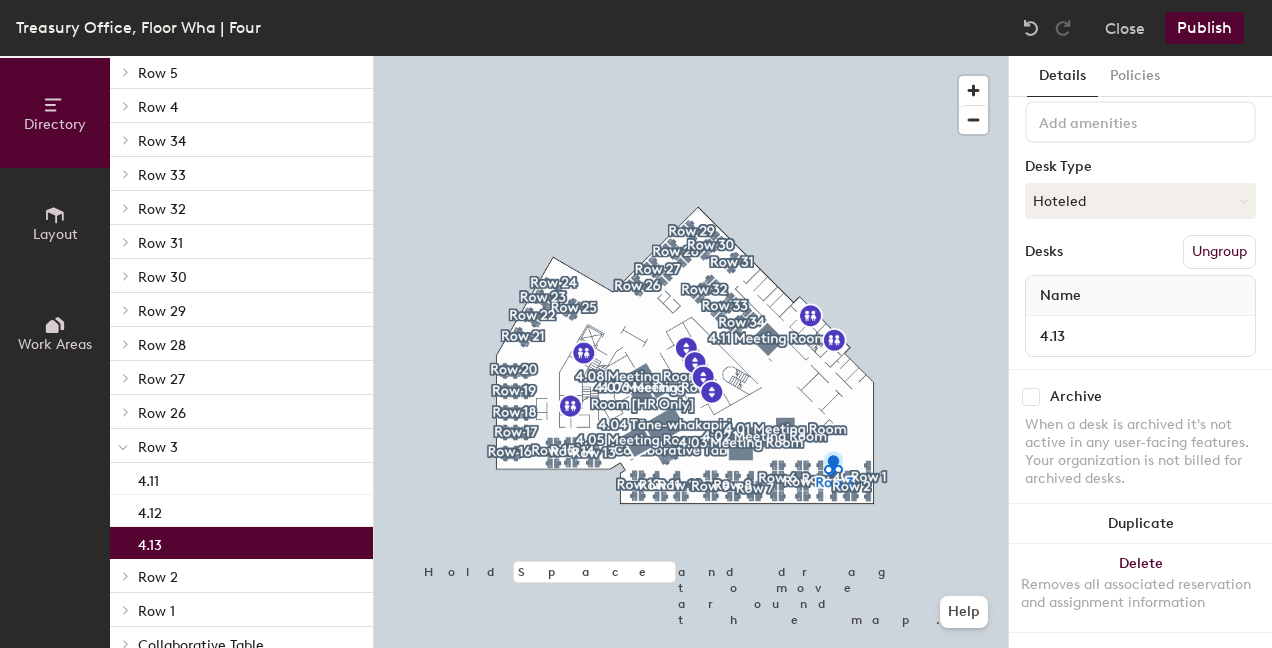 scroll, scrollTop: 111, scrollLeft: 0, axis: vertical 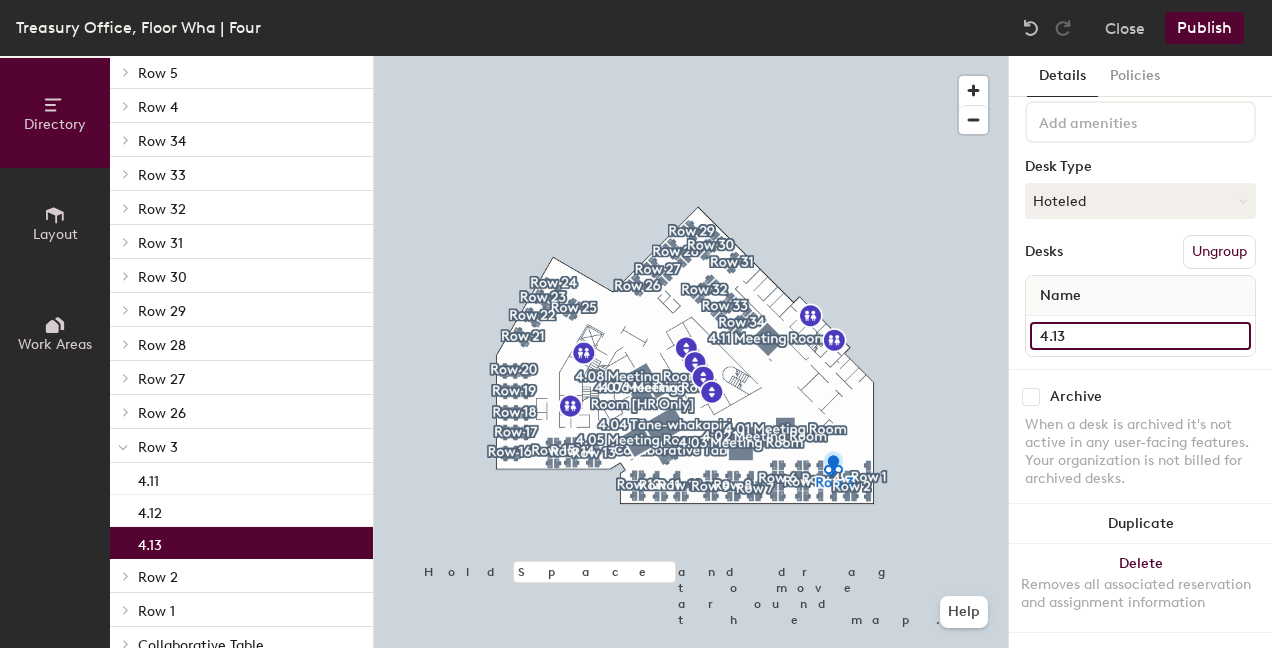 click on "4.13" 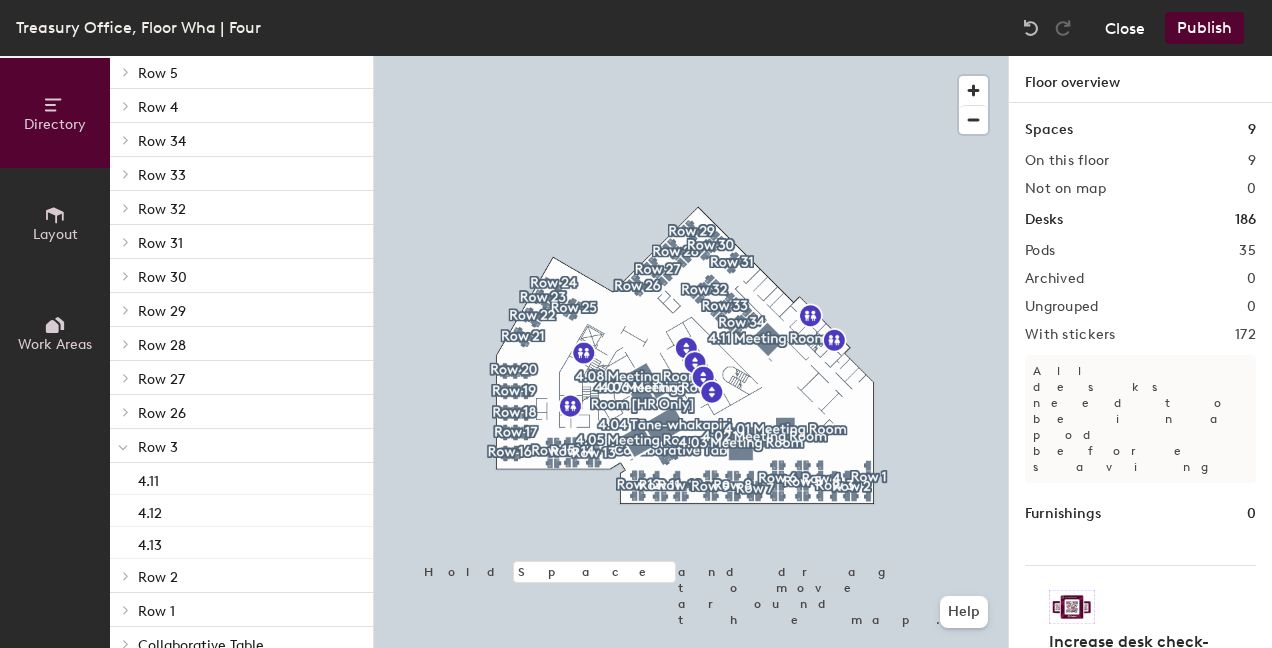 click on "Close" 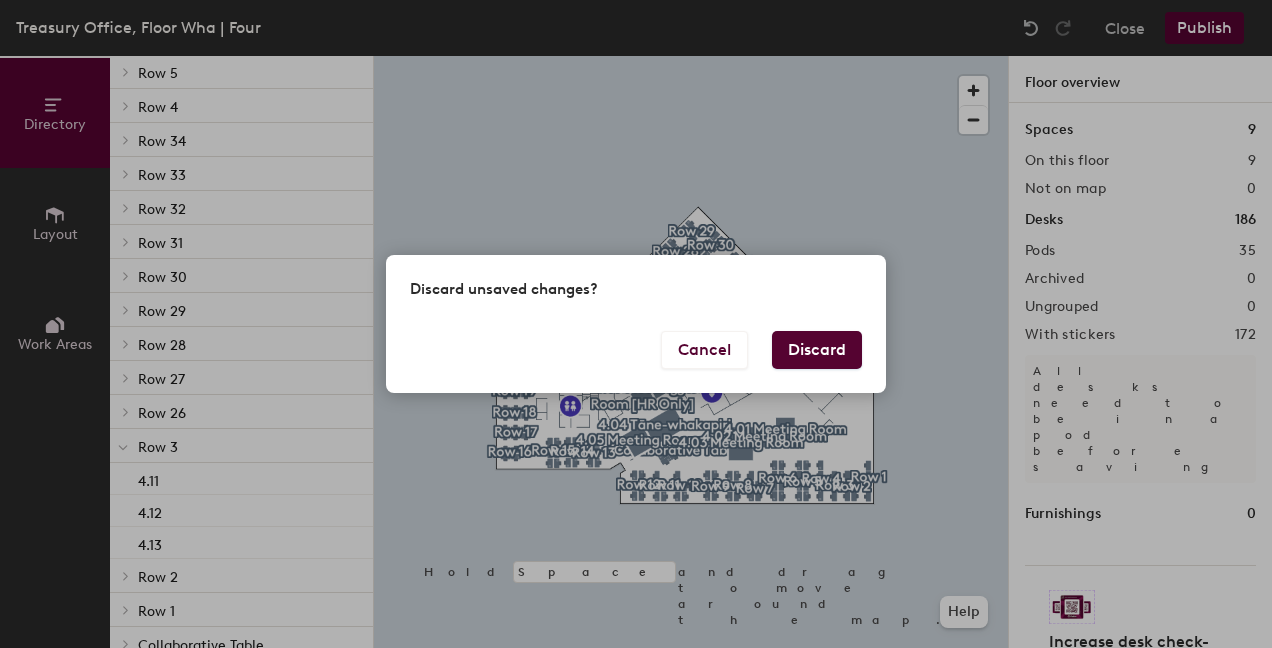 click on "Discard" at bounding box center (817, 350) 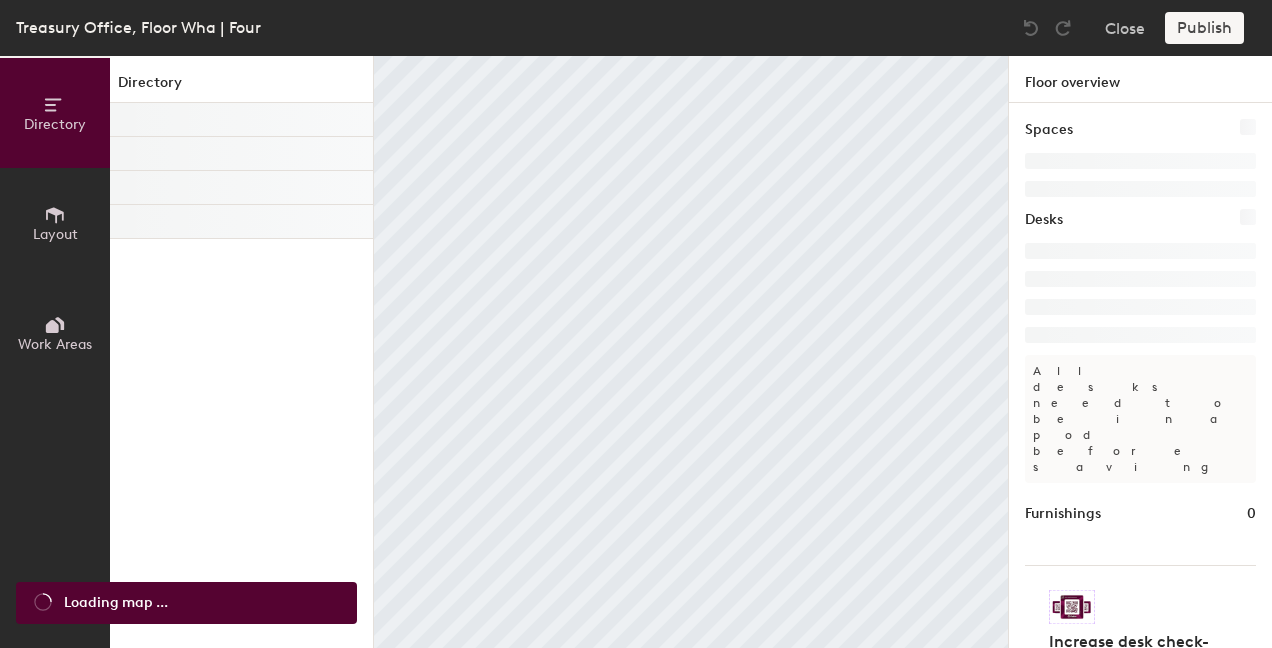 scroll, scrollTop: 0, scrollLeft: 0, axis: both 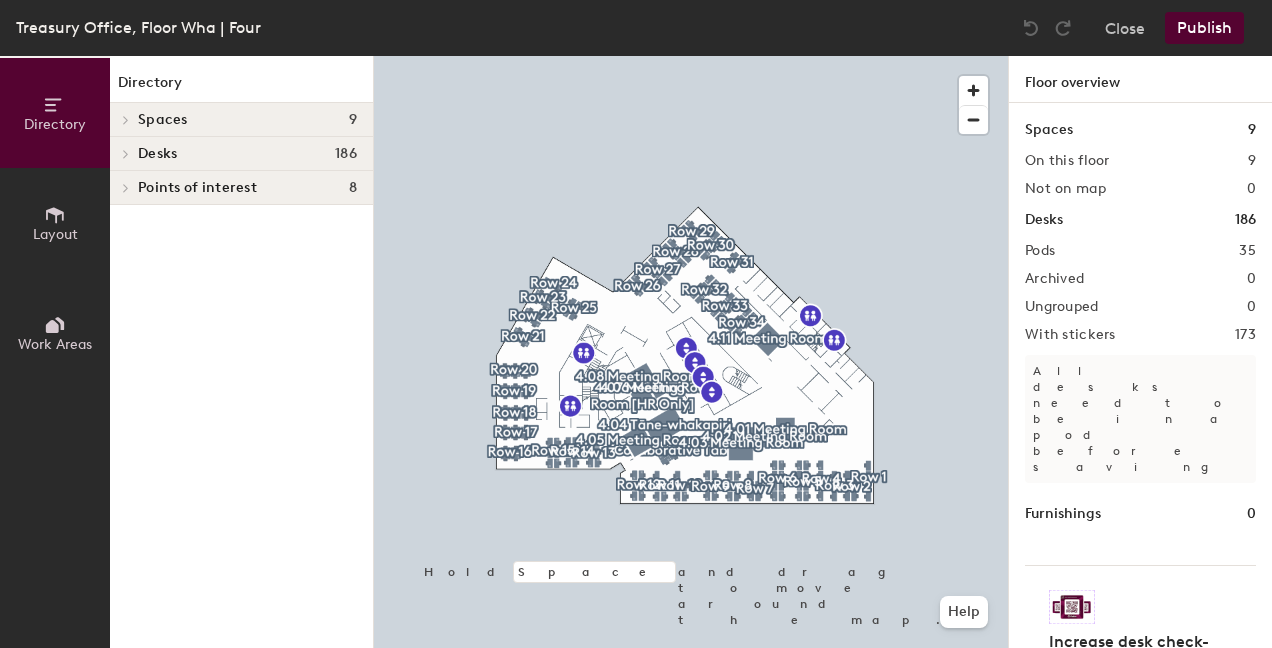 click 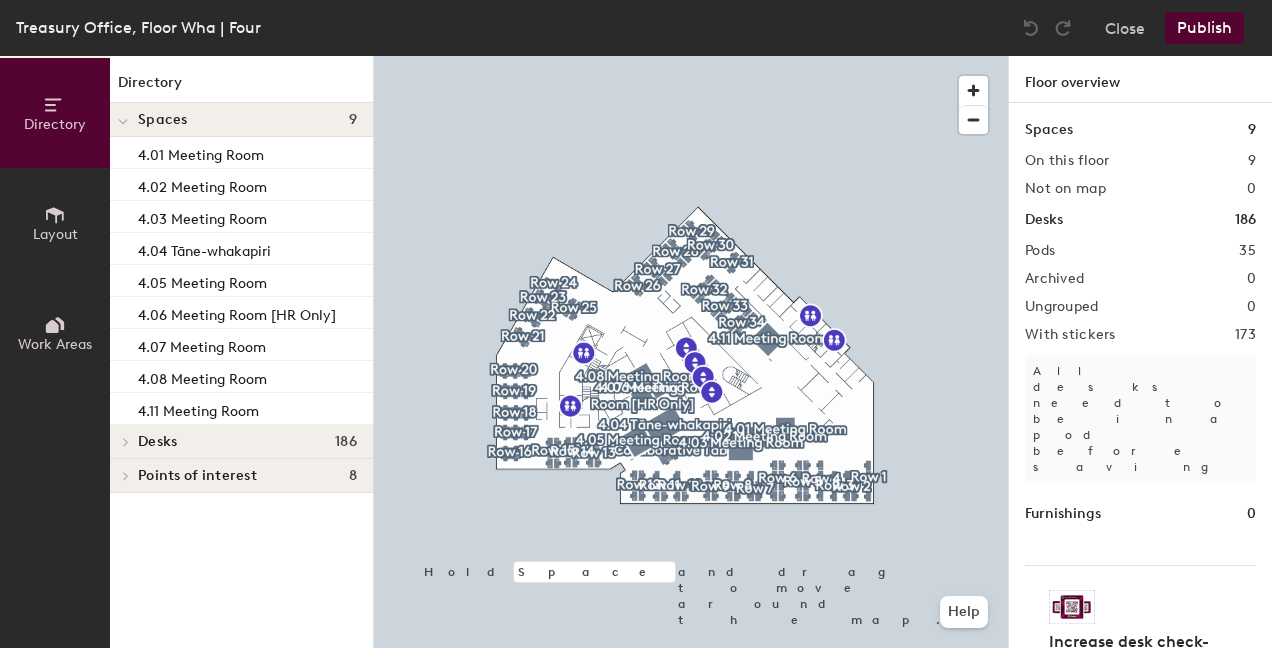 click 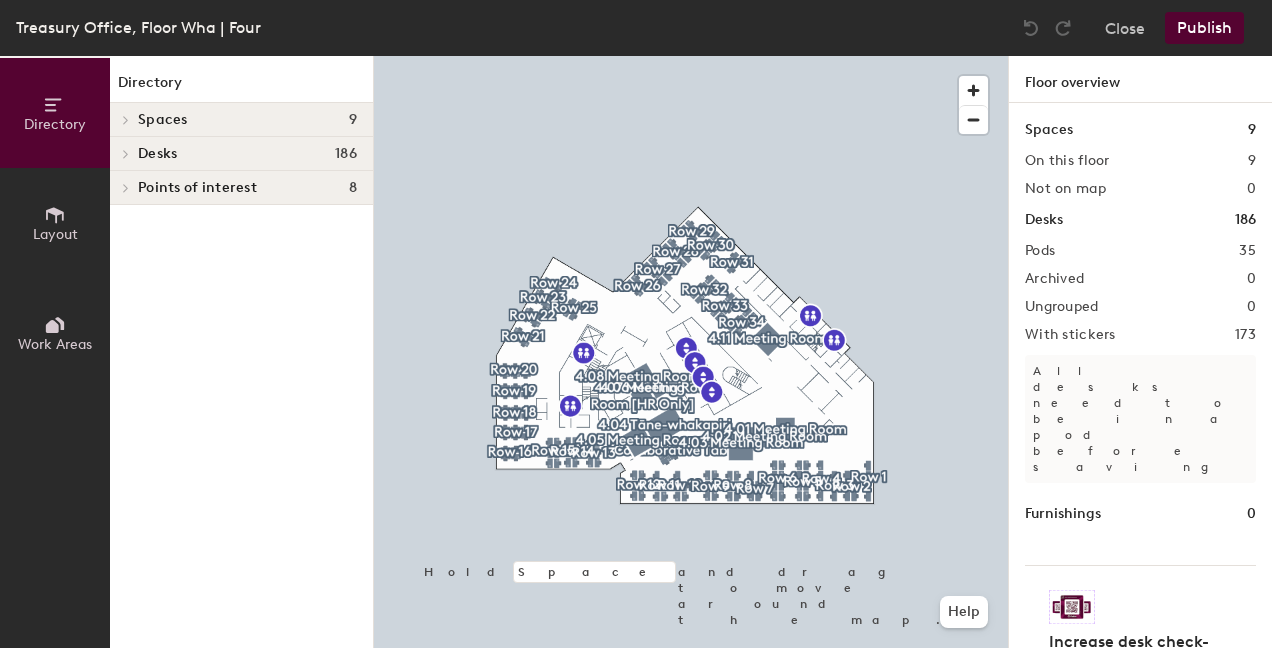click 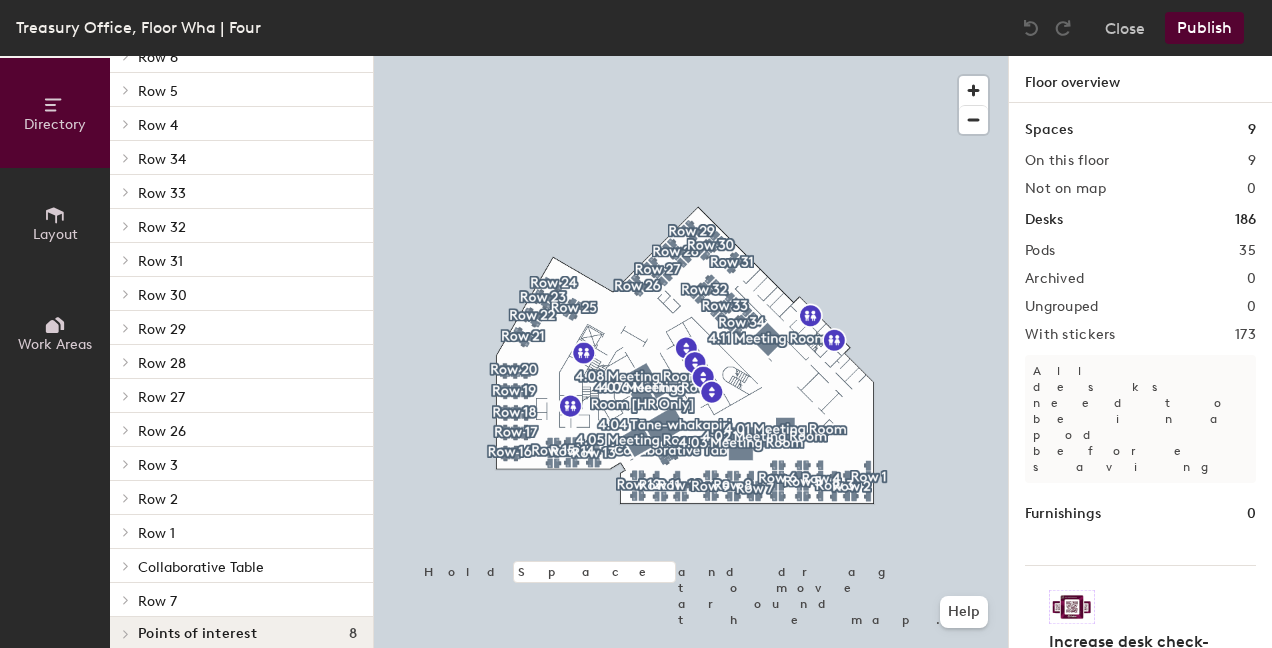 scroll, scrollTop: 762, scrollLeft: 0, axis: vertical 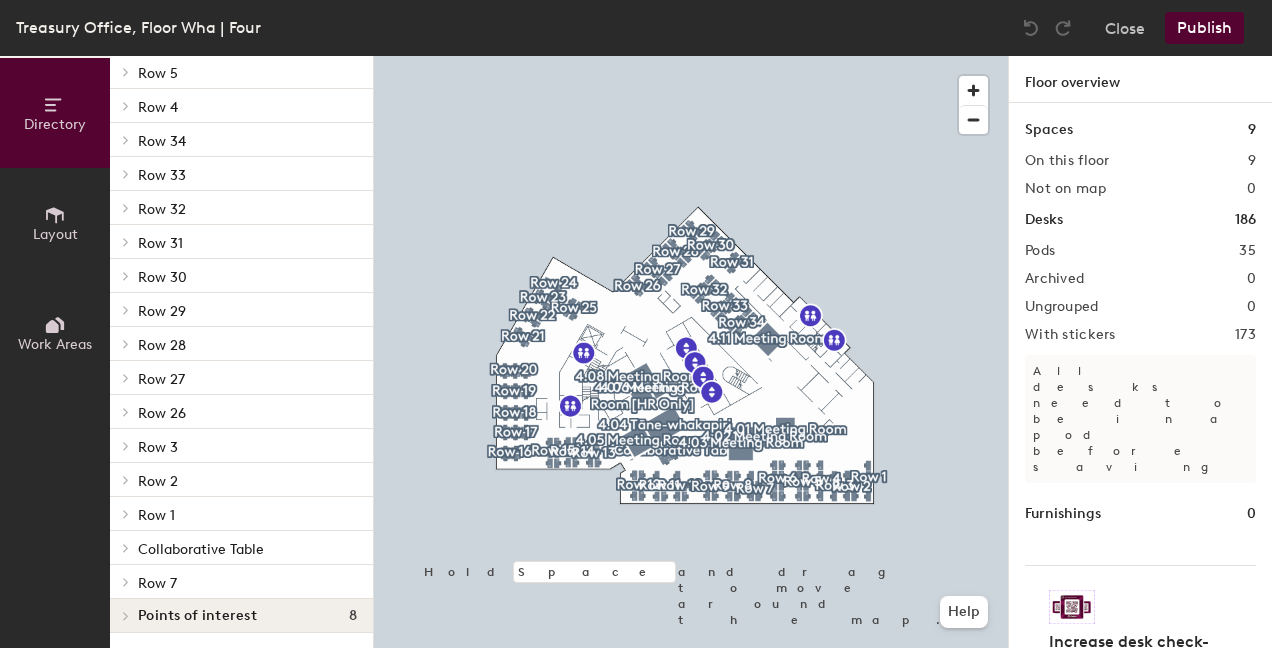 click on "Row 3" 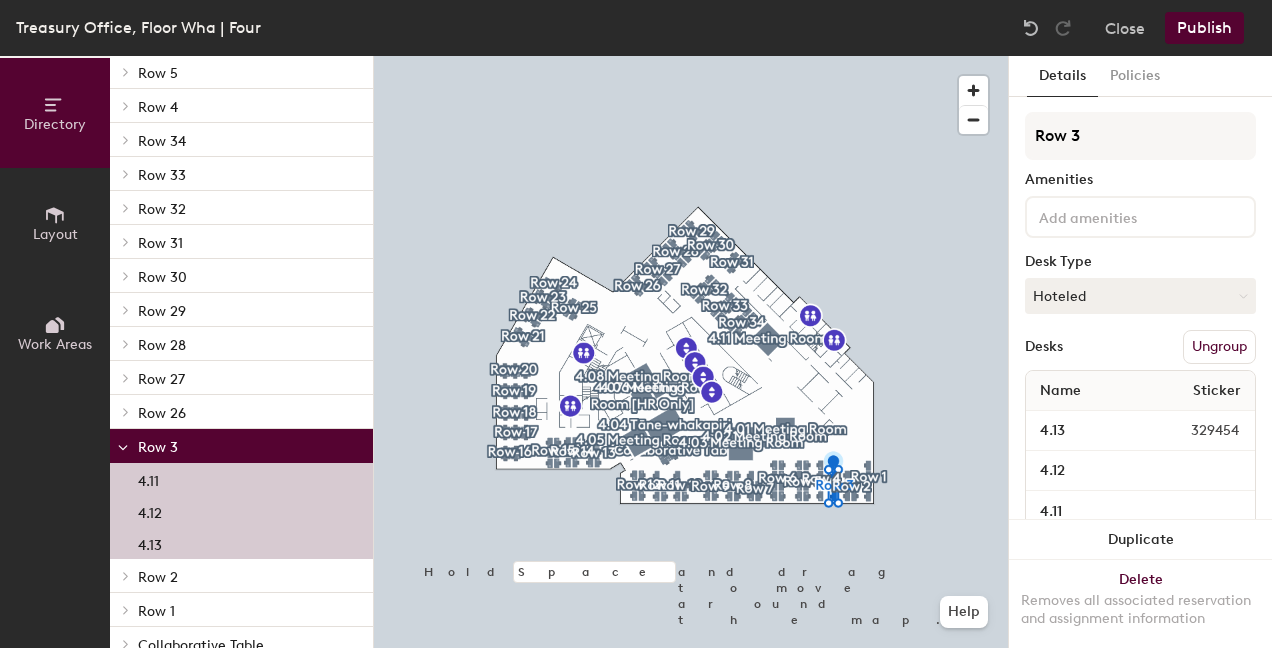 click on "4.13" 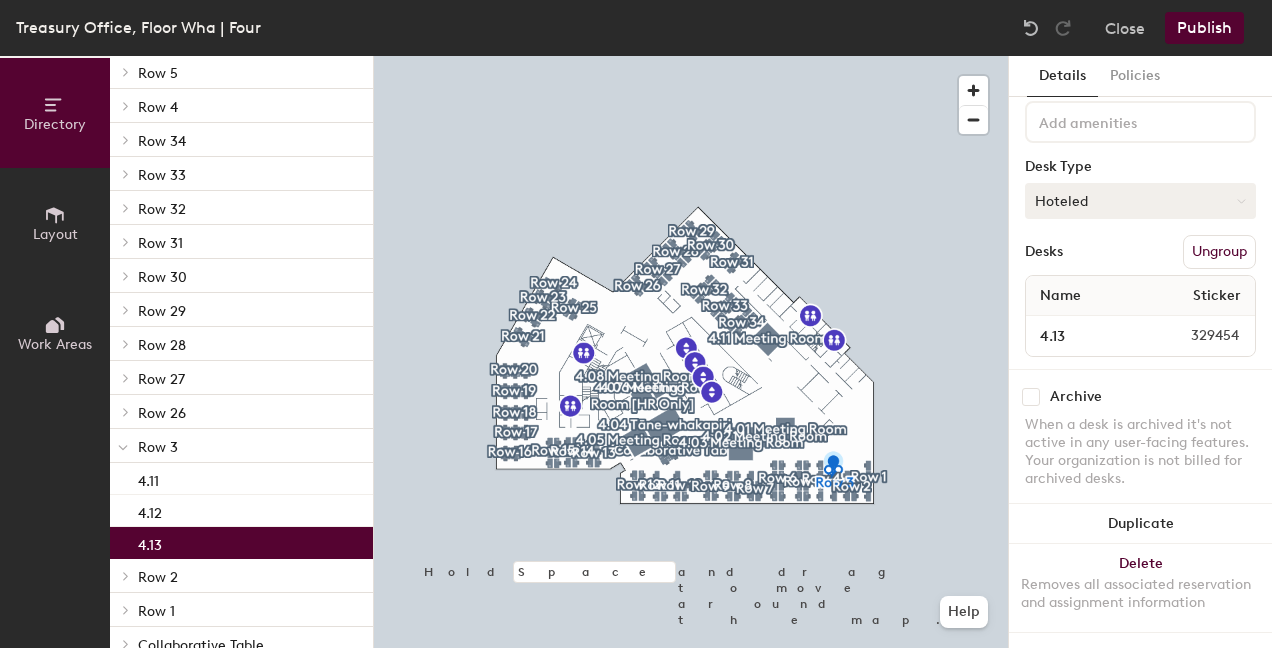 scroll, scrollTop: 111, scrollLeft: 0, axis: vertical 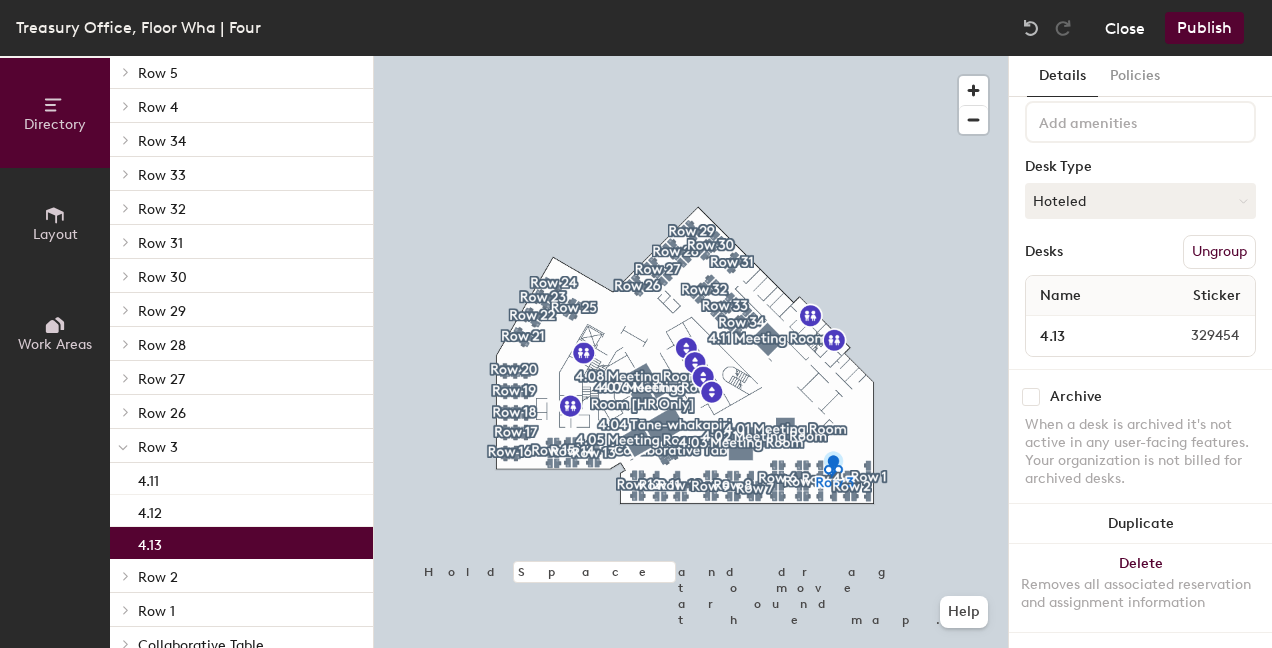 click on "Close" 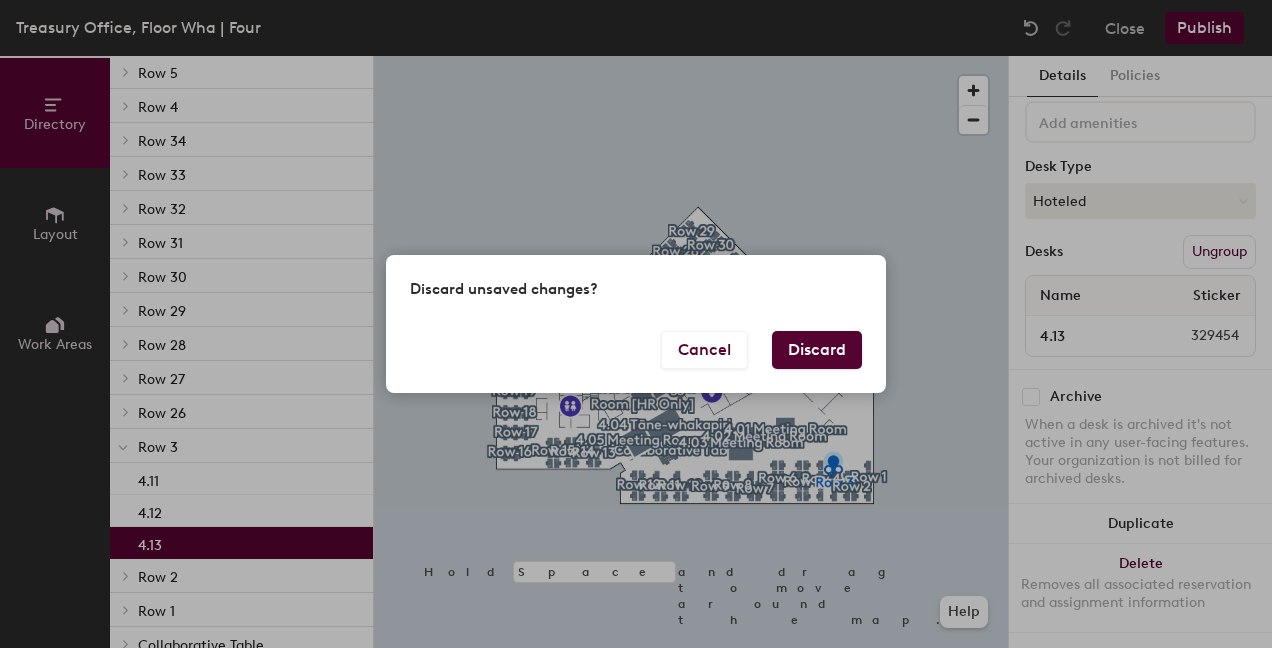 click on "Discard" at bounding box center (817, 350) 